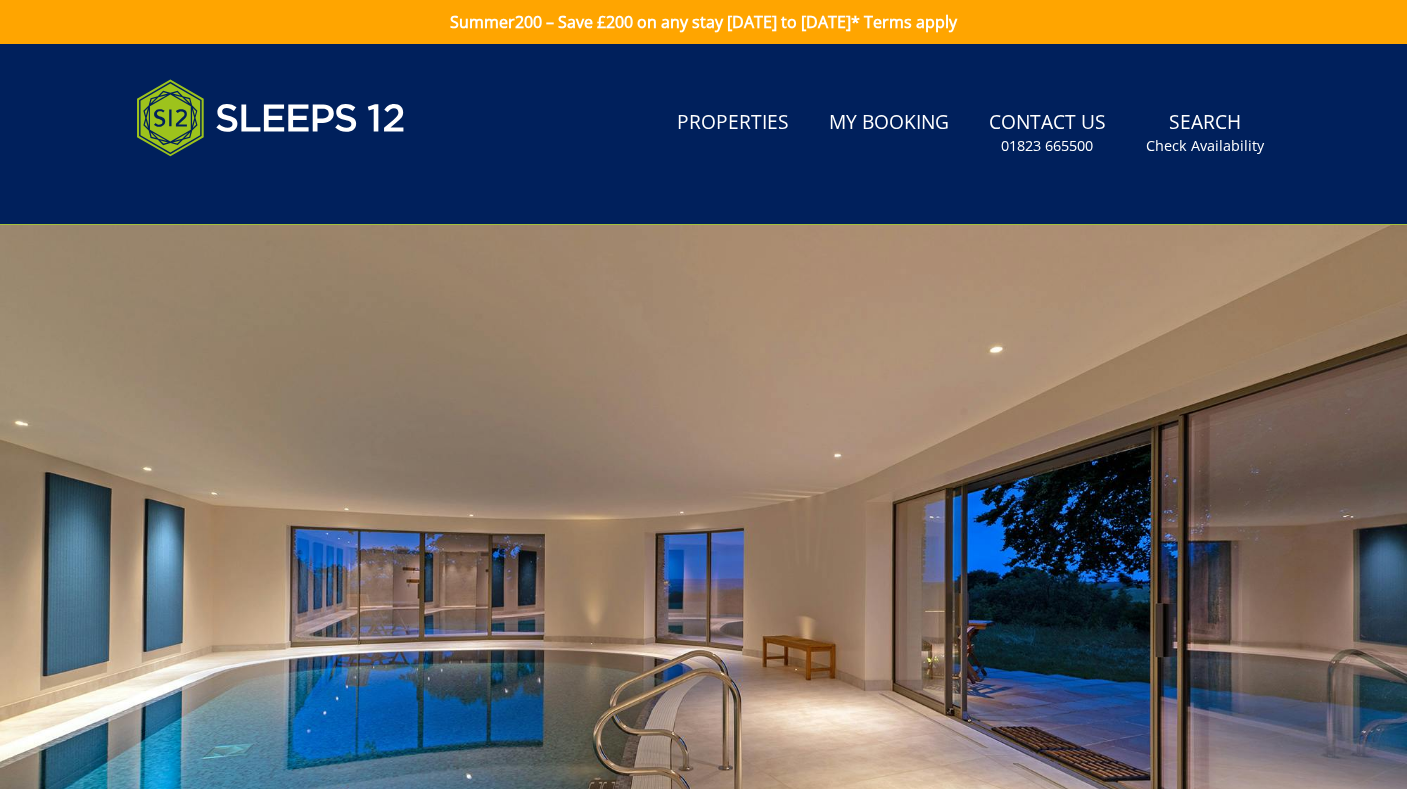 scroll, scrollTop: 0, scrollLeft: 0, axis: both 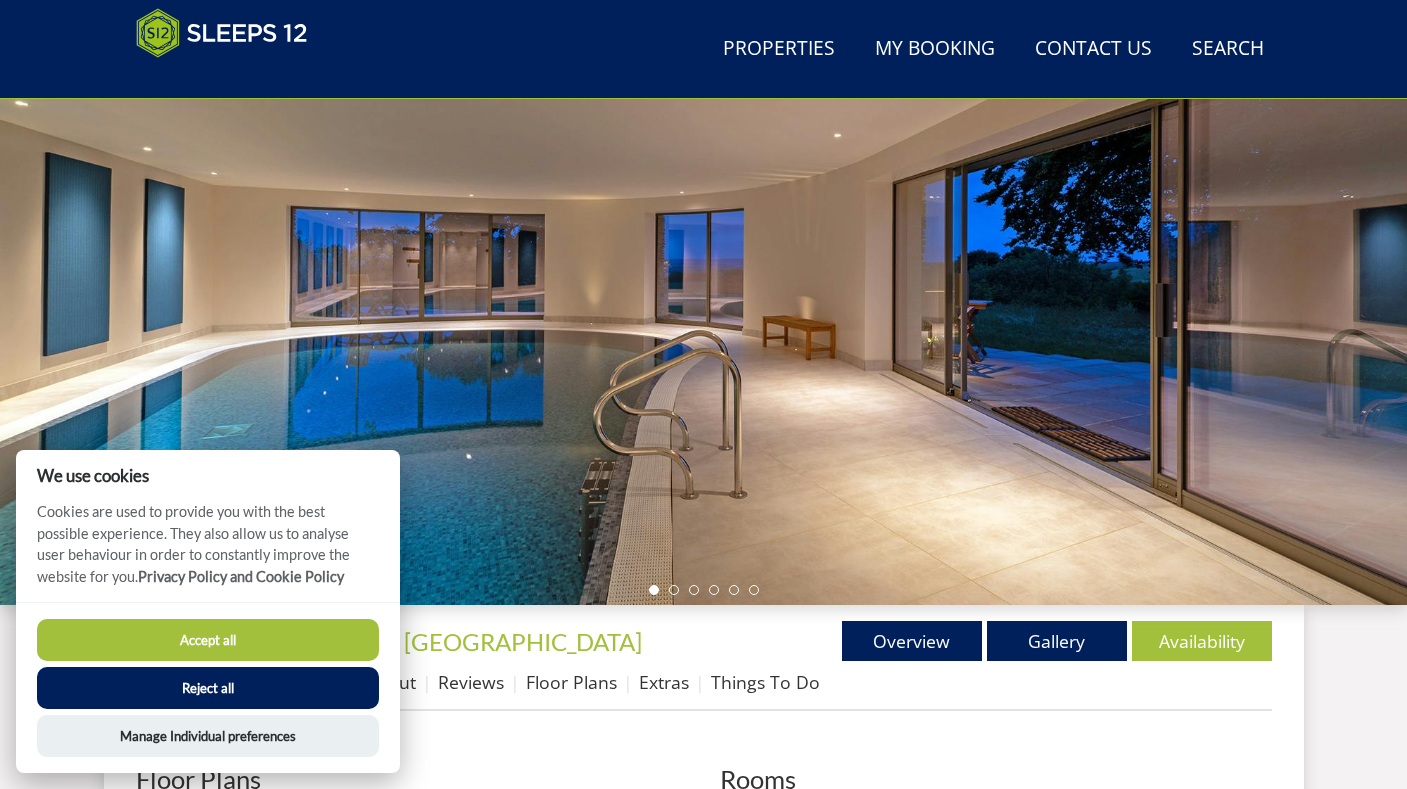 click on "Accept all" at bounding box center [208, 640] 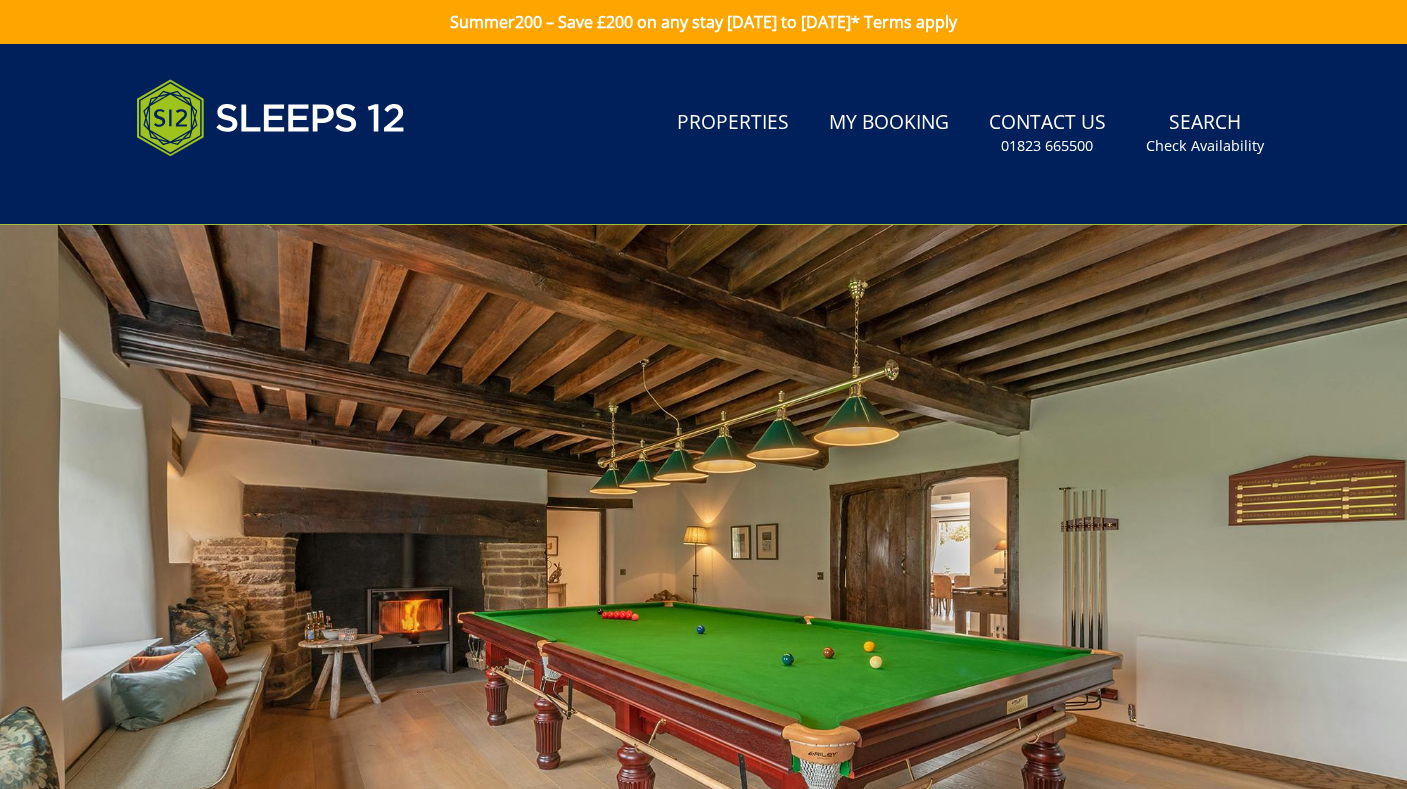 scroll, scrollTop: 0, scrollLeft: 0, axis: both 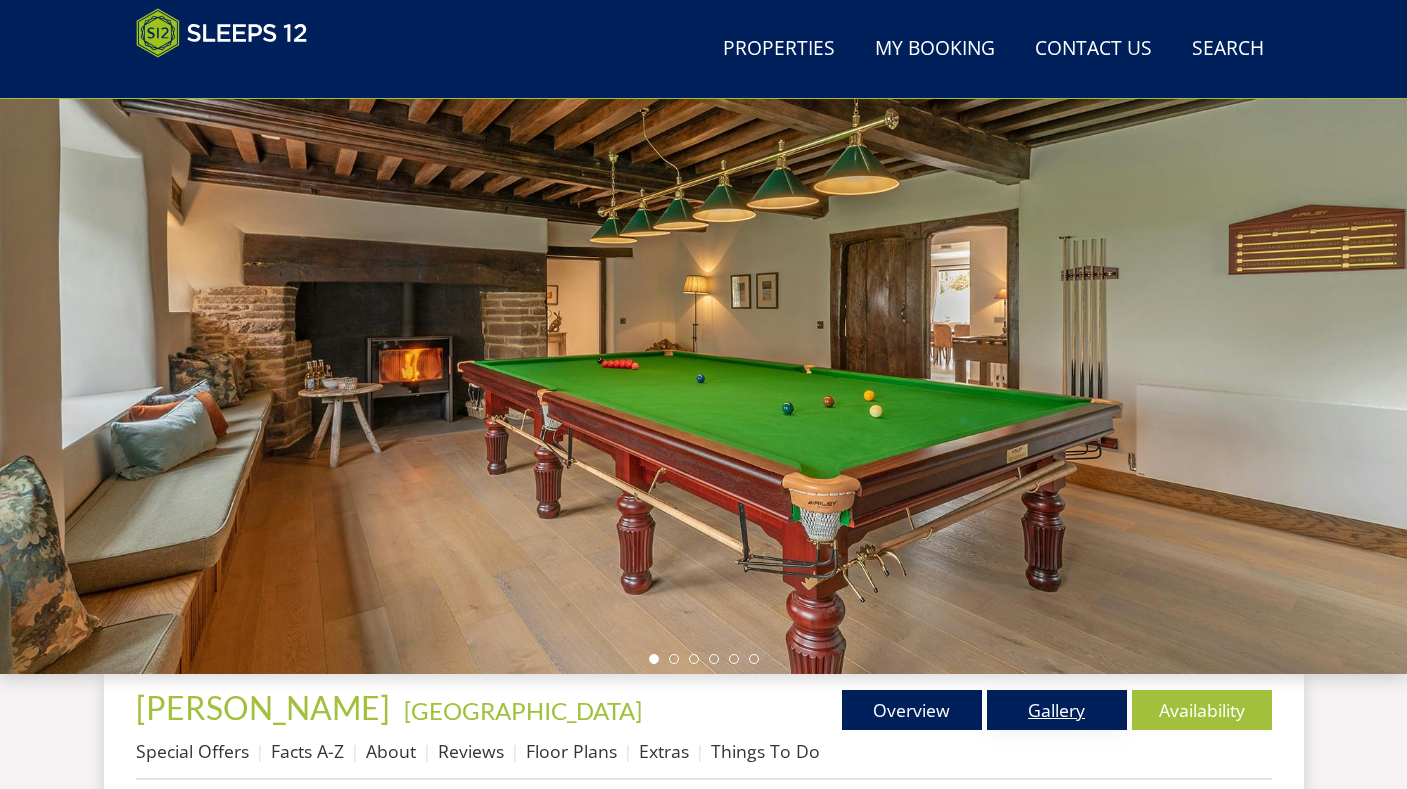 click on "Gallery" at bounding box center (1057, 710) 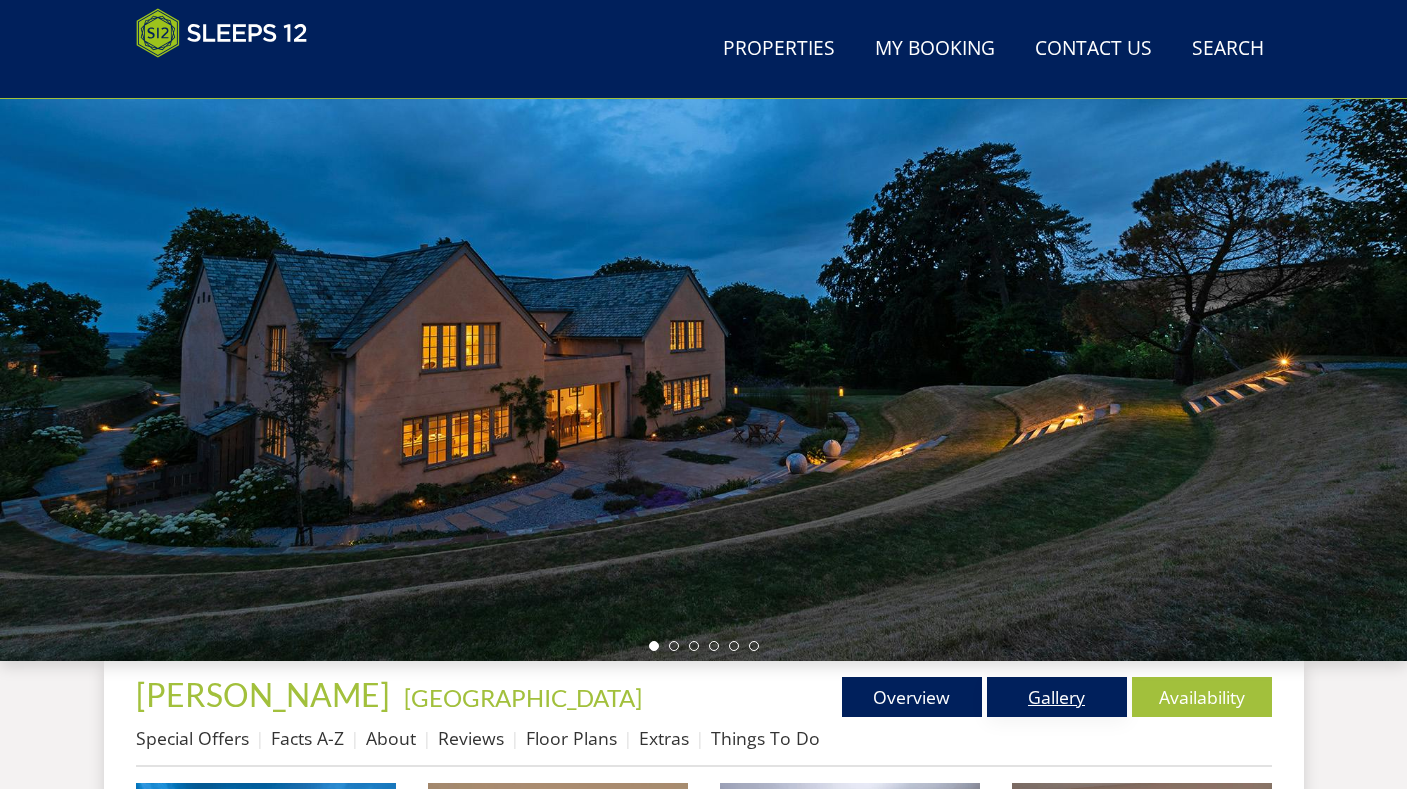 scroll, scrollTop: 182, scrollLeft: 0, axis: vertical 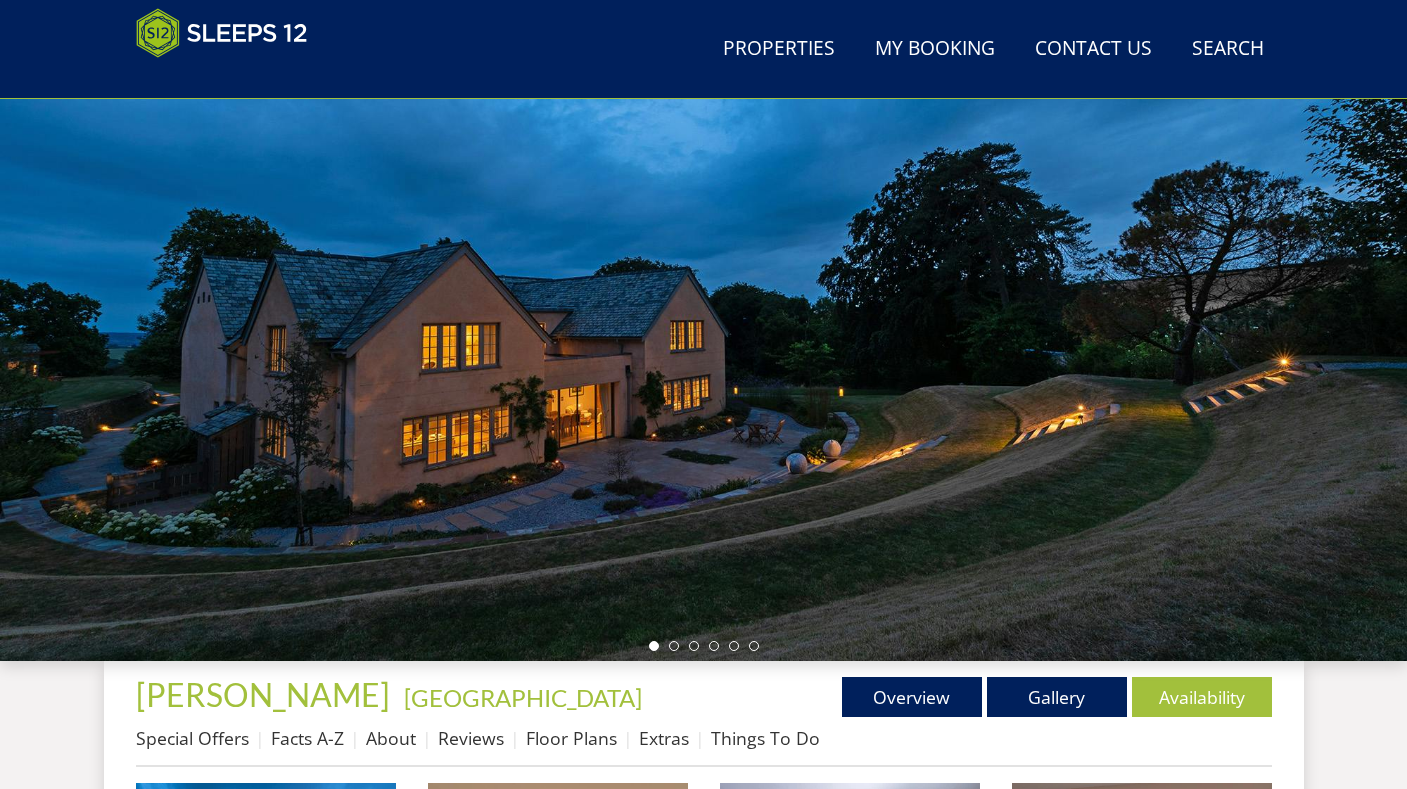 click at bounding box center [703, 311] 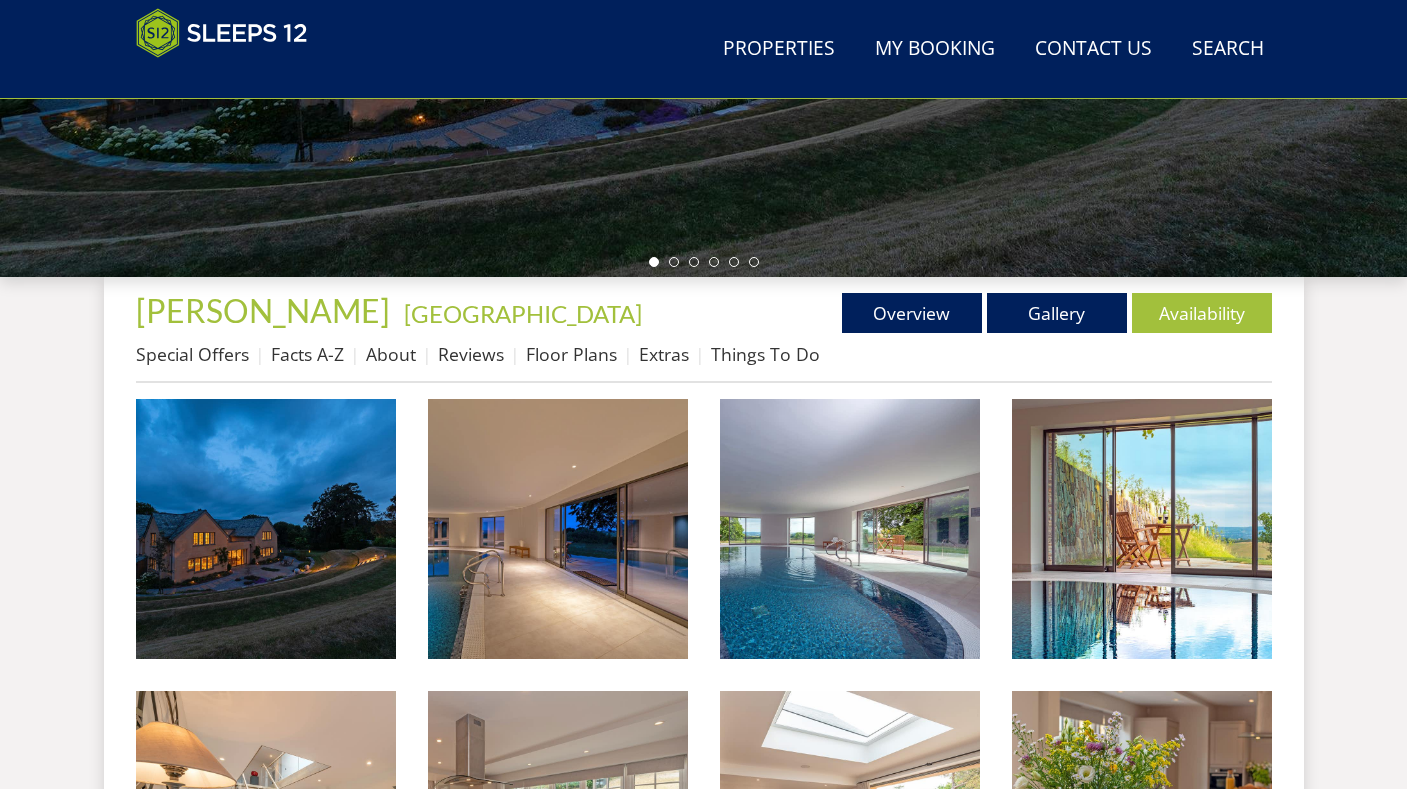 scroll, scrollTop: 578, scrollLeft: 0, axis: vertical 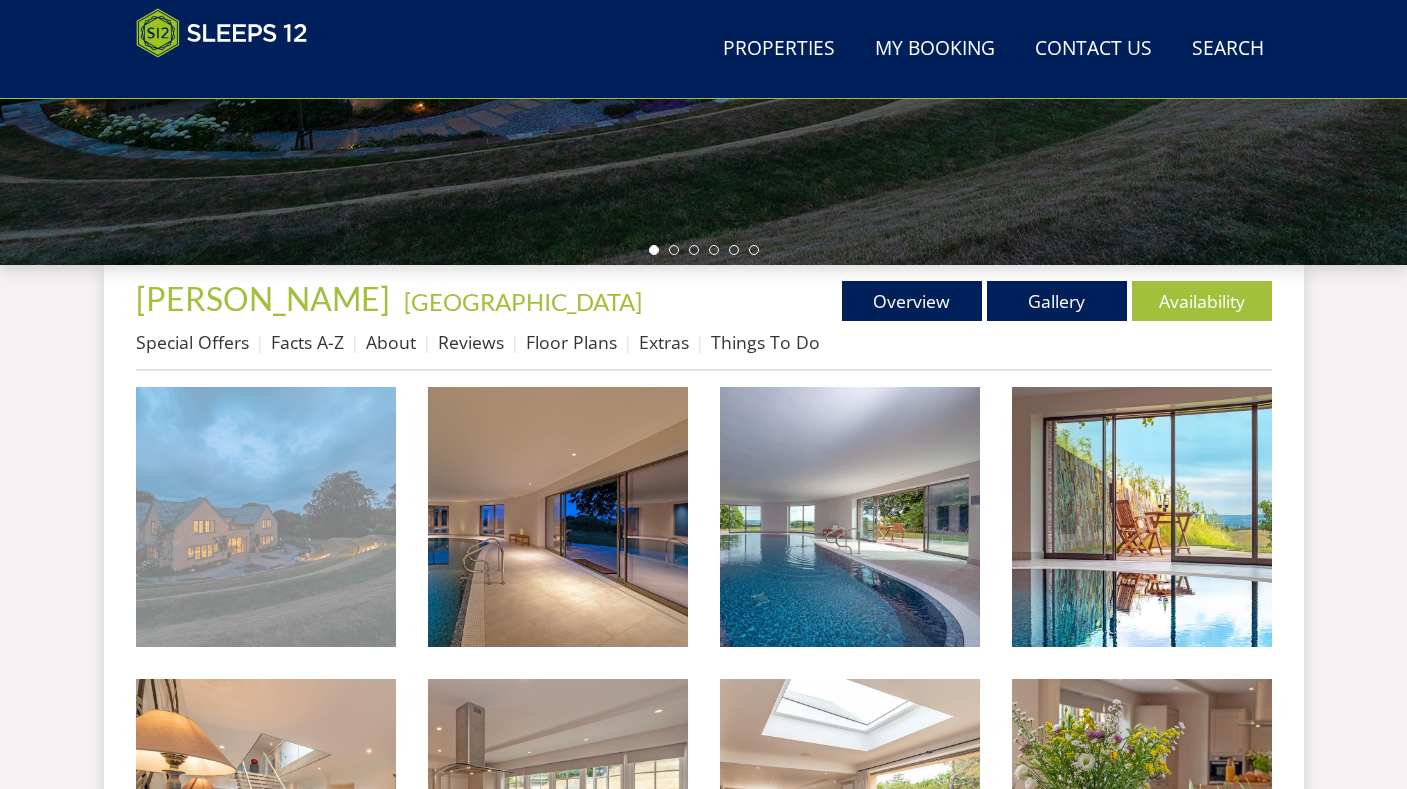 click at bounding box center [266, 517] 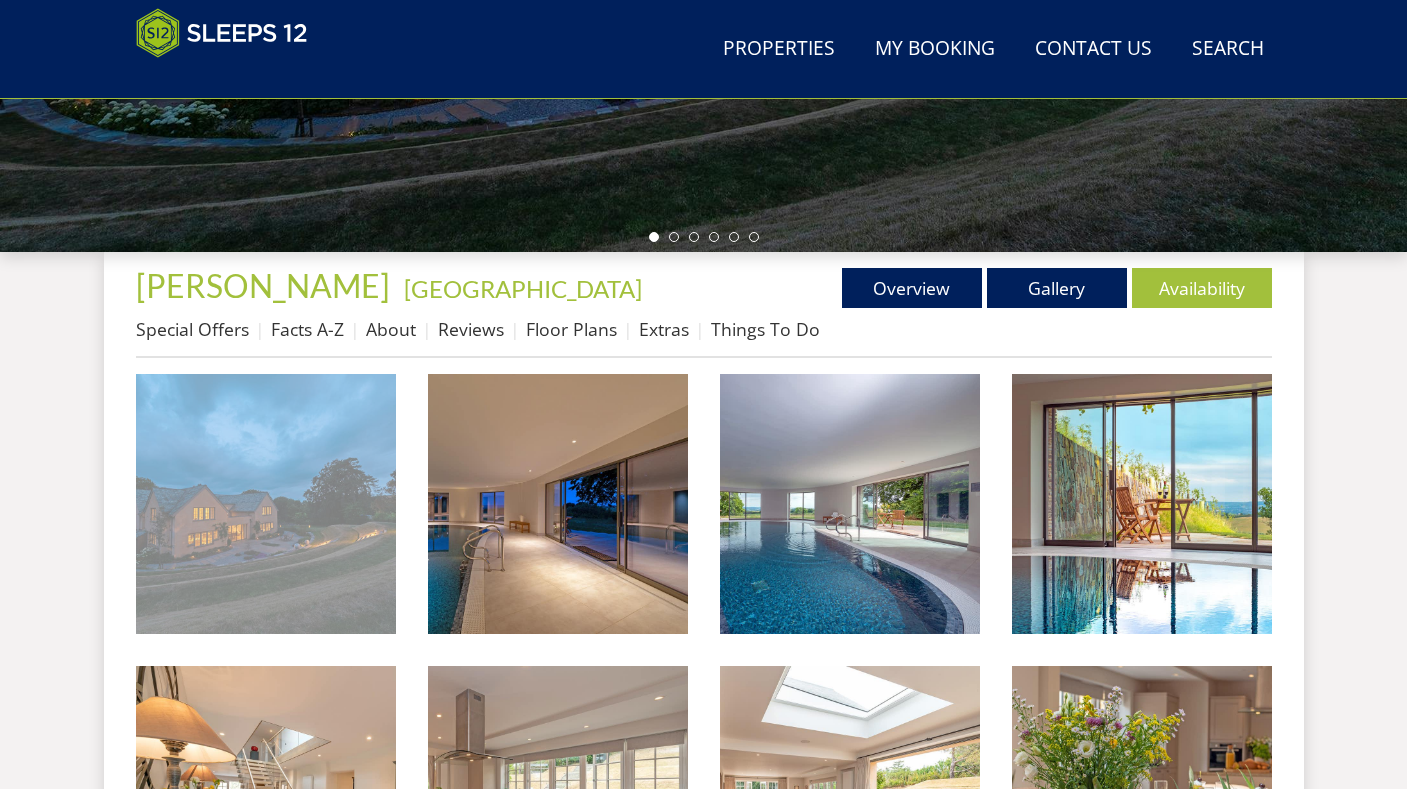 scroll, scrollTop: 595, scrollLeft: 0, axis: vertical 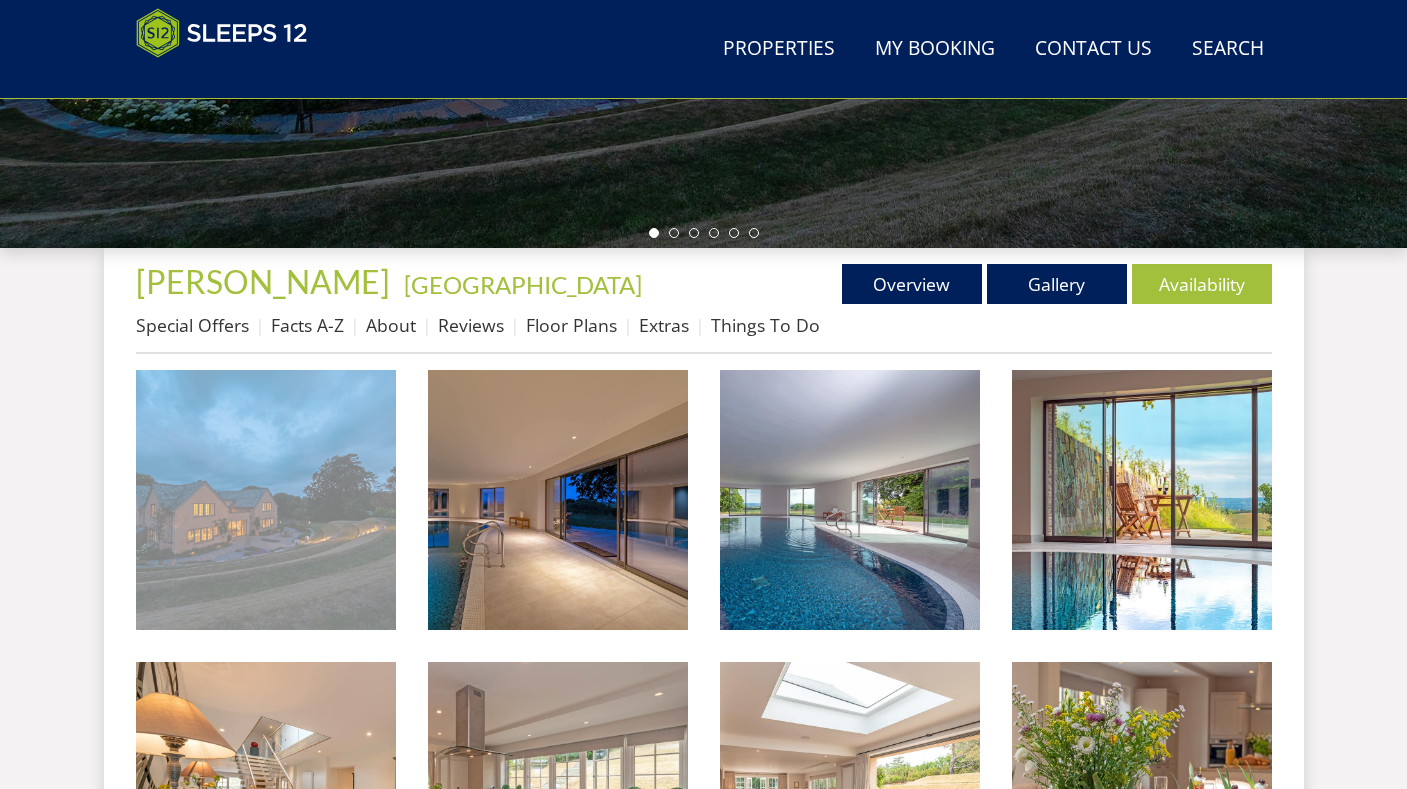 click at bounding box center (266, 500) 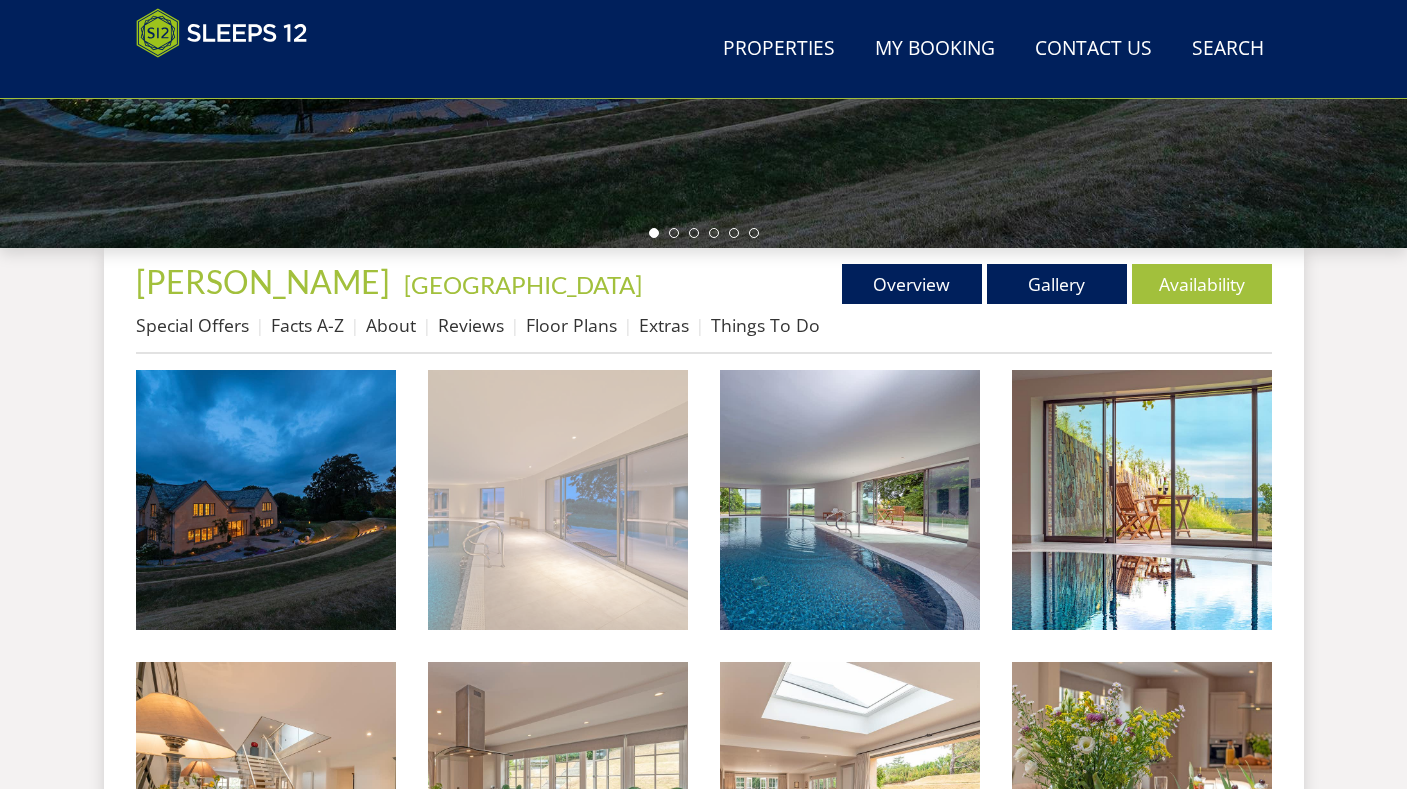 click at bounding box center [558, 500] 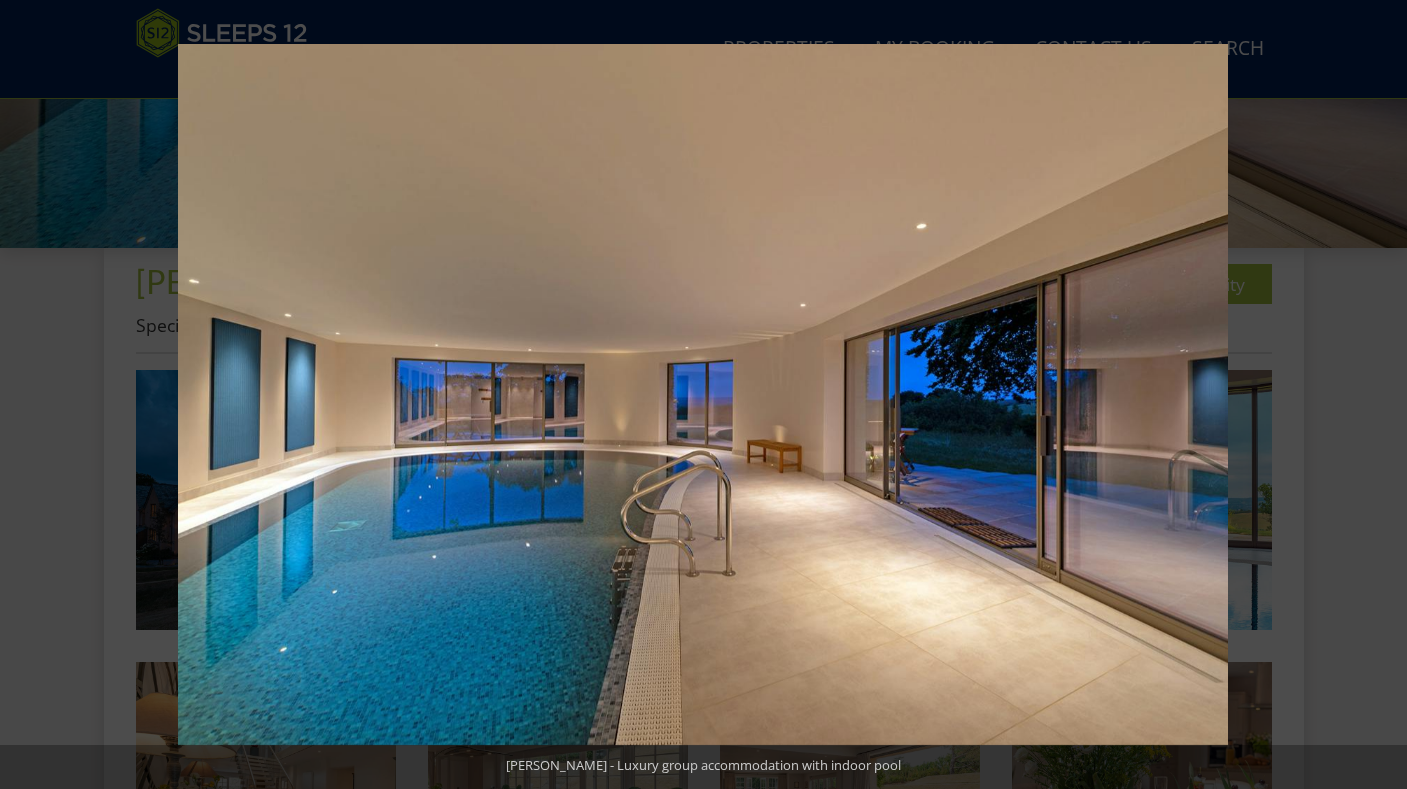 click at bounding box center (1372, 395) 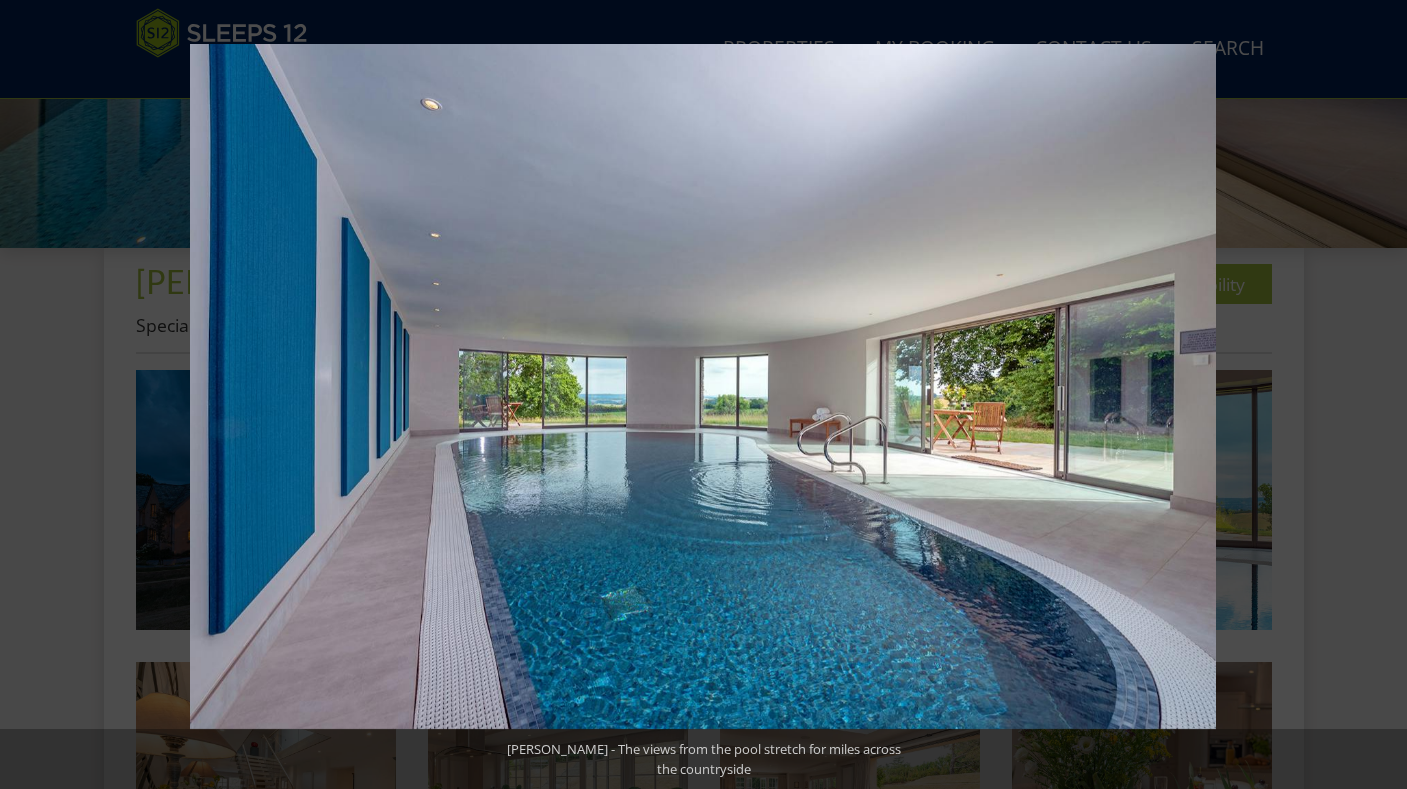 click at bounding box center [1372, 395] 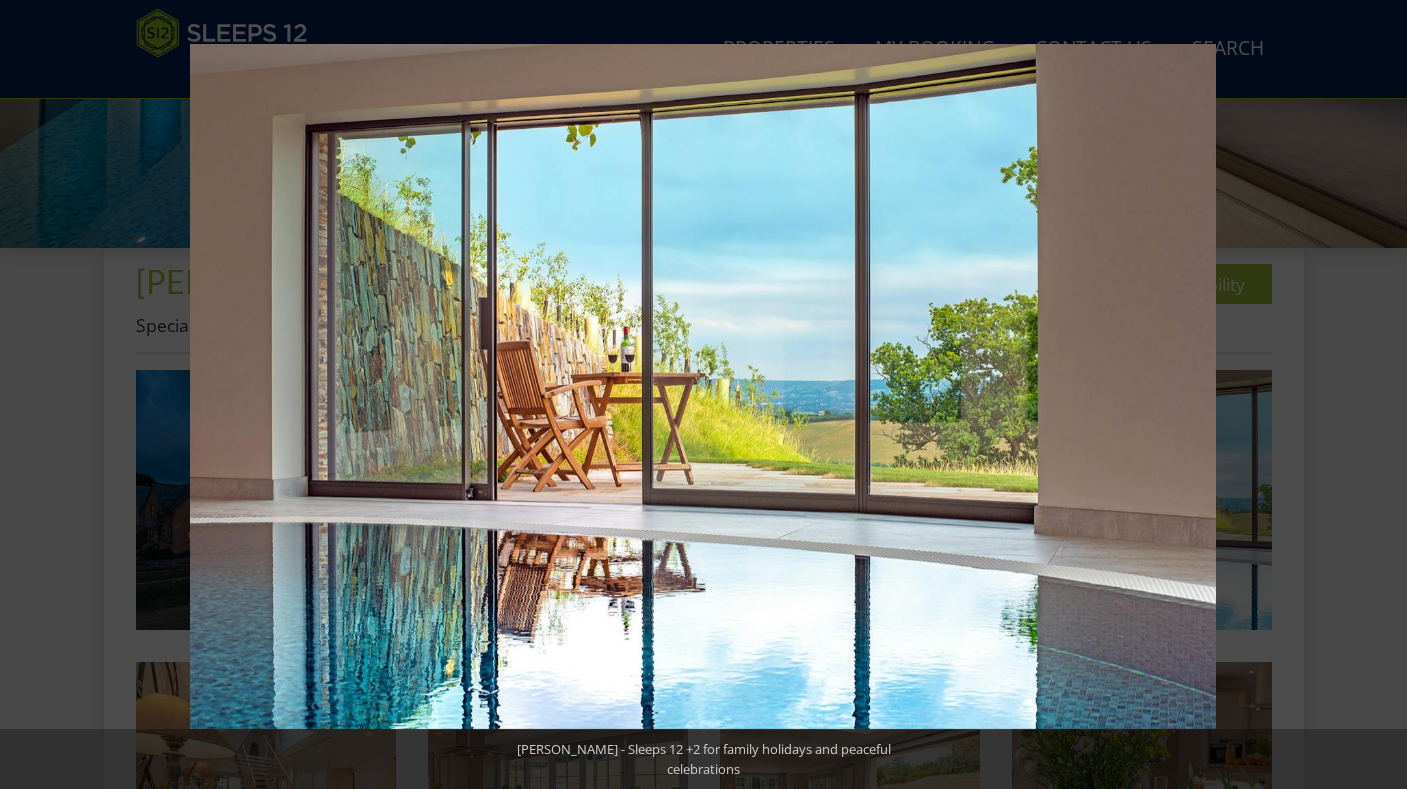 click at bounding box center (1372, 395) 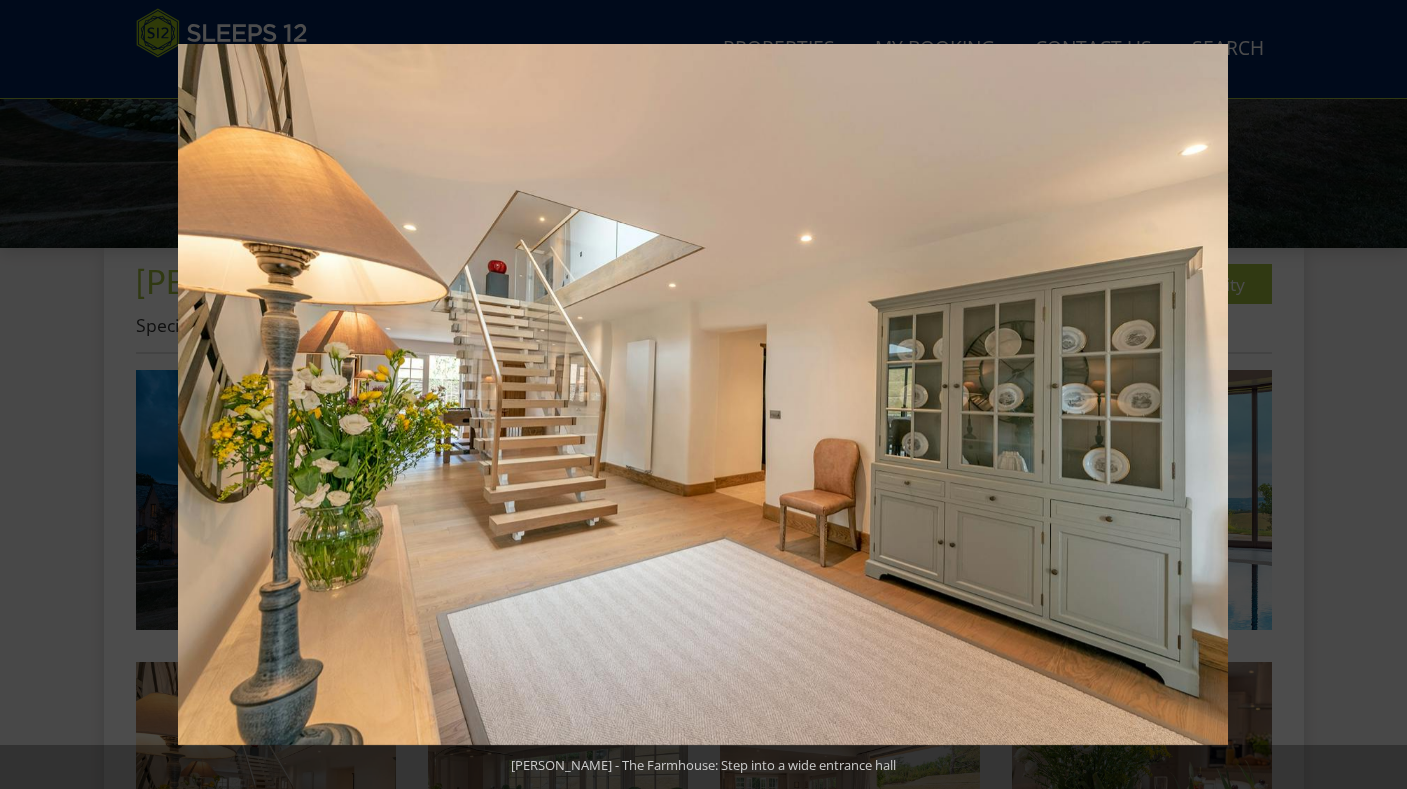 click at bounding box center (1372, 395) 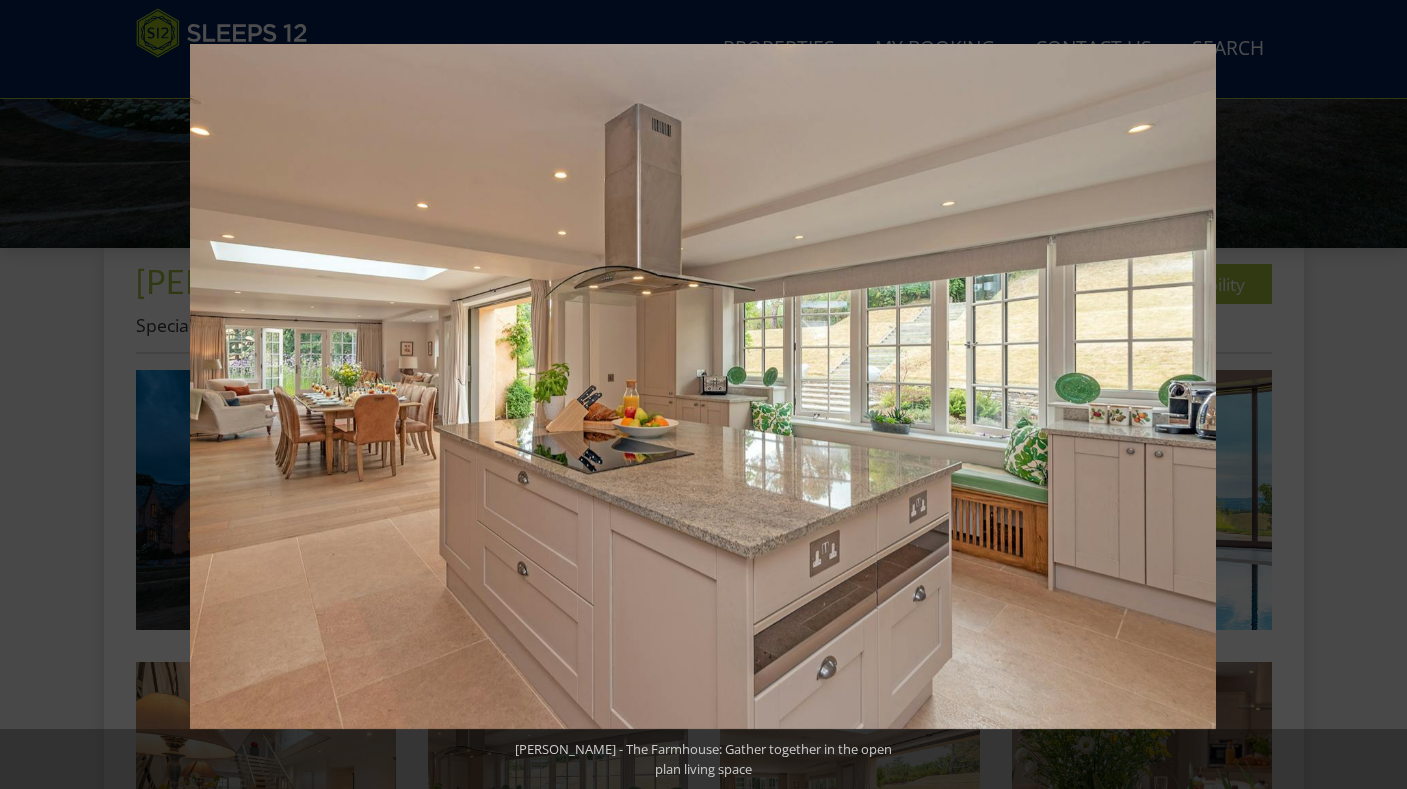 click at bounding box center [1372, 395] 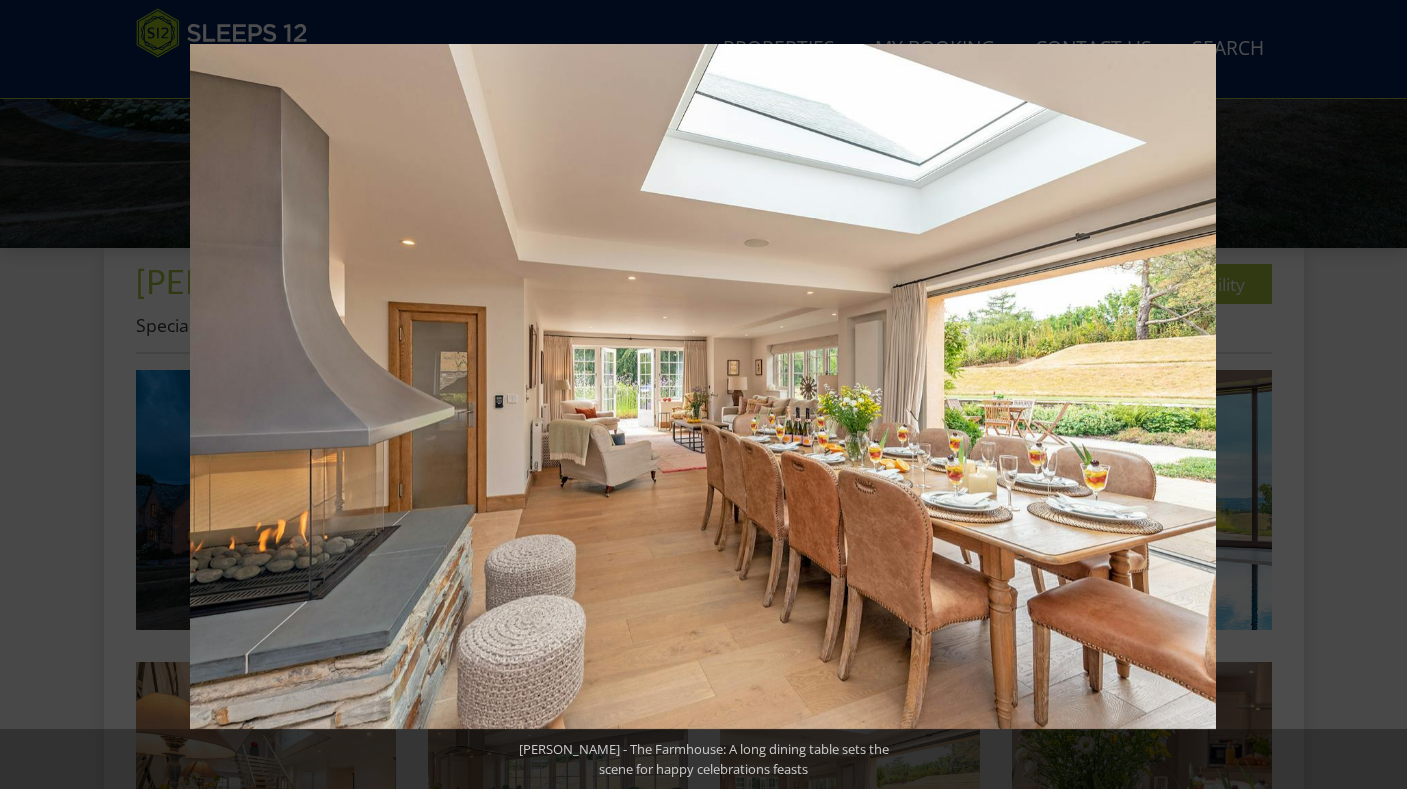 click at bounding box center [1372, 395] 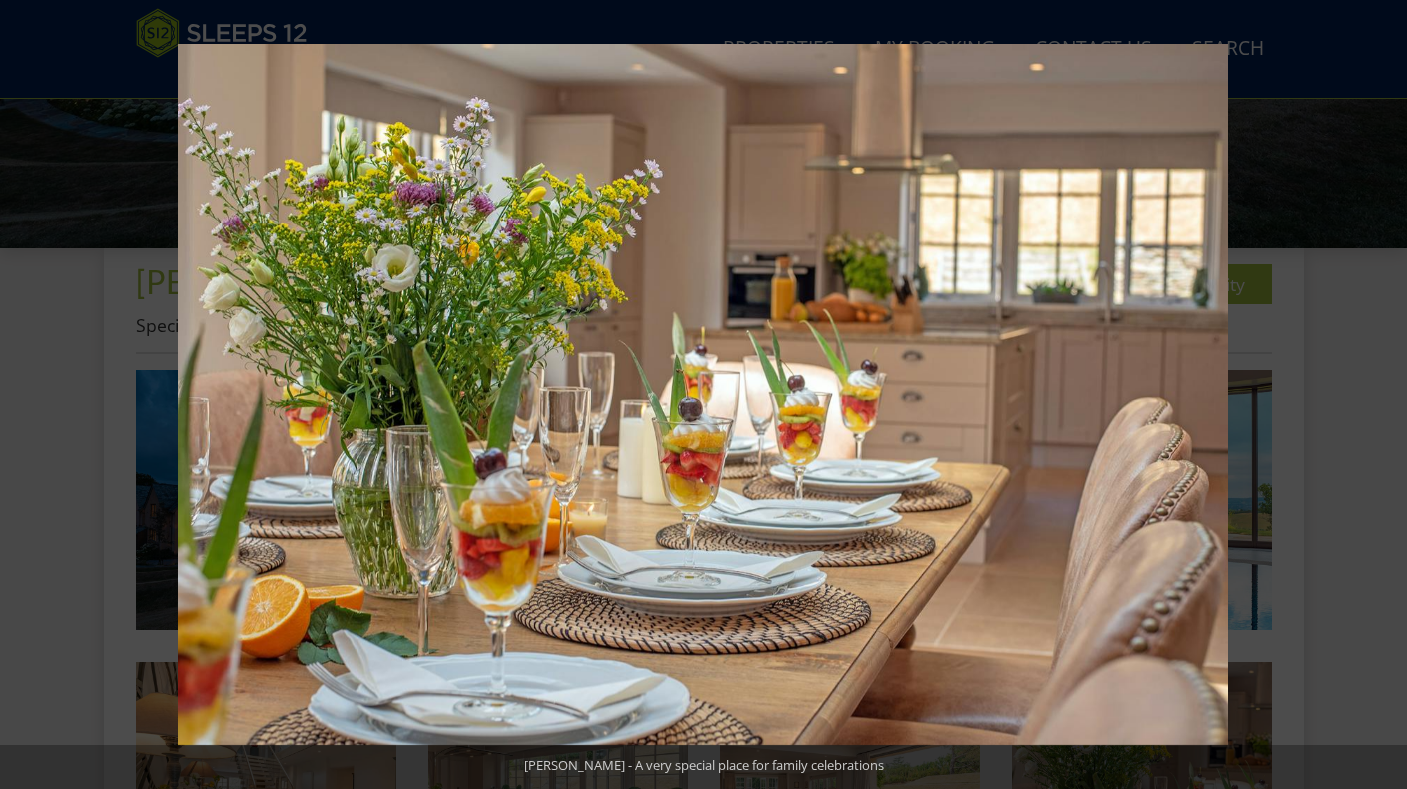 click at bounding box center [1372, 395] 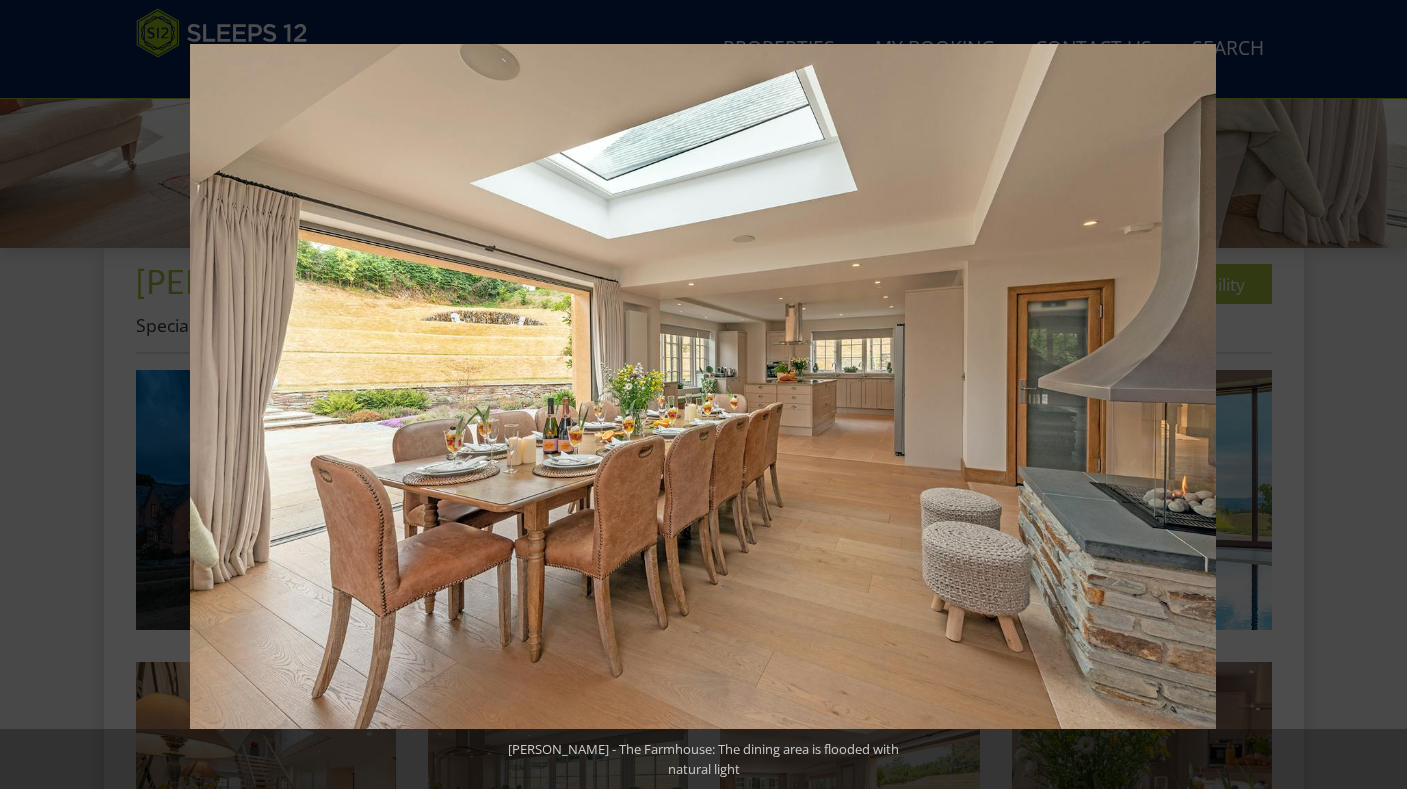 click at bounding box center [1372, 395] 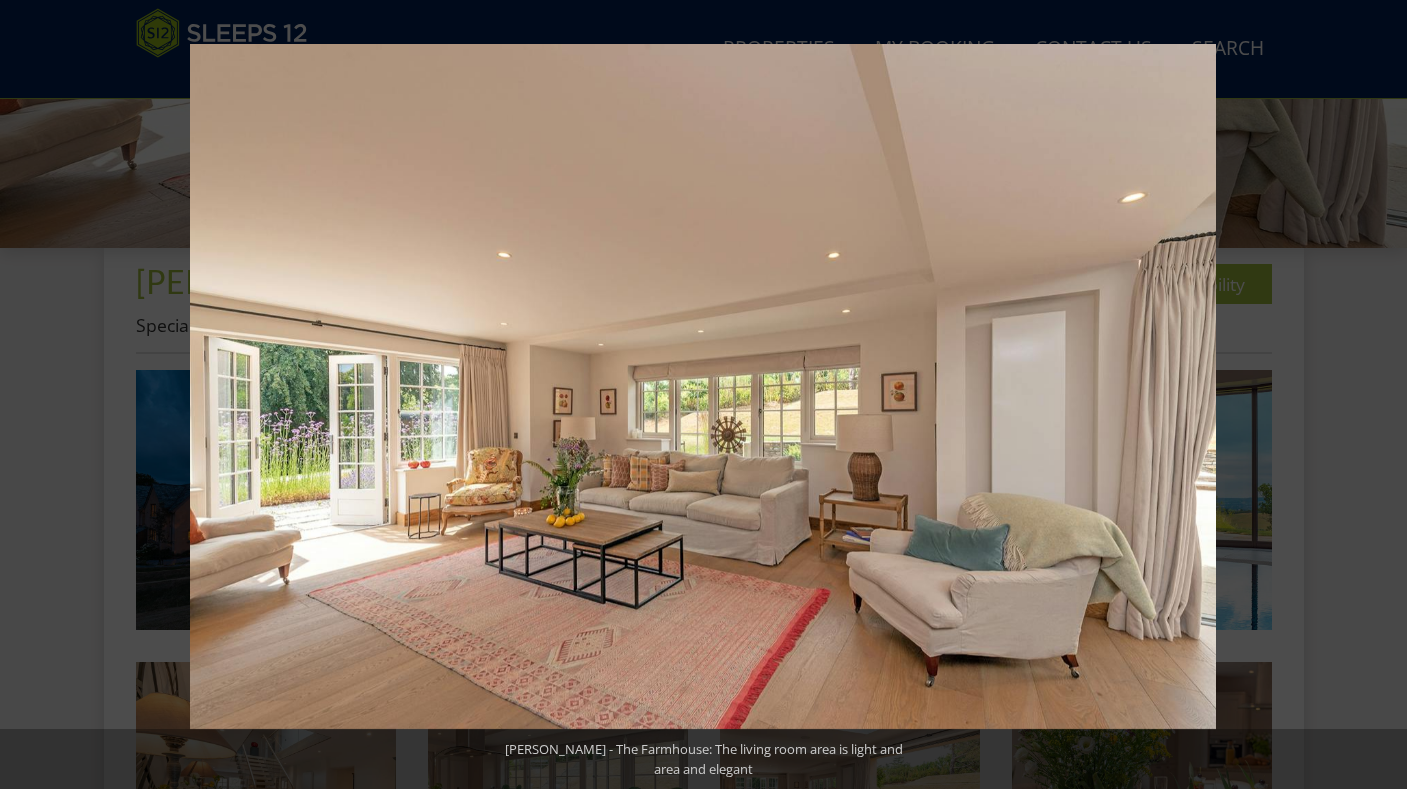 click at bounding box center [1372, 395] 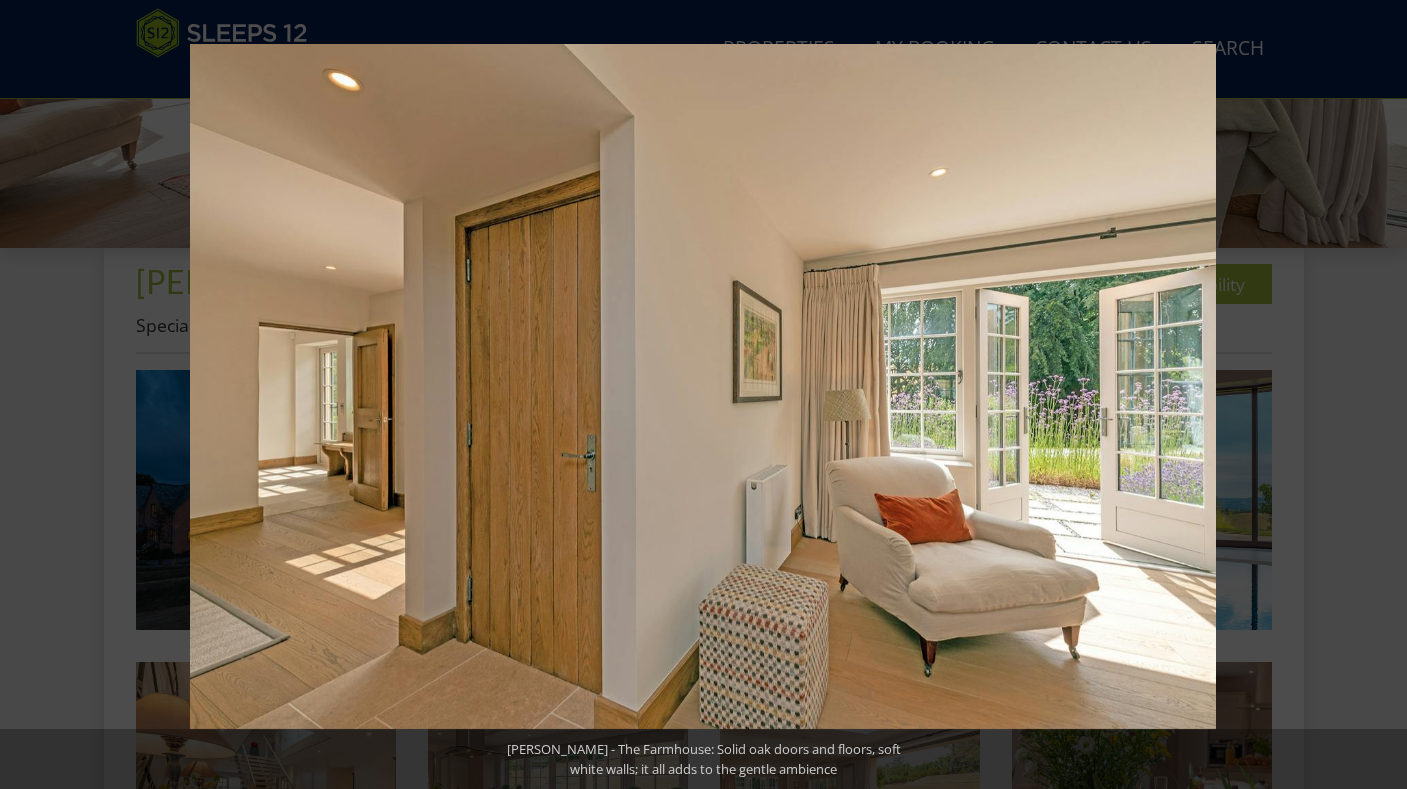 click at bounding box center (1372, 395) 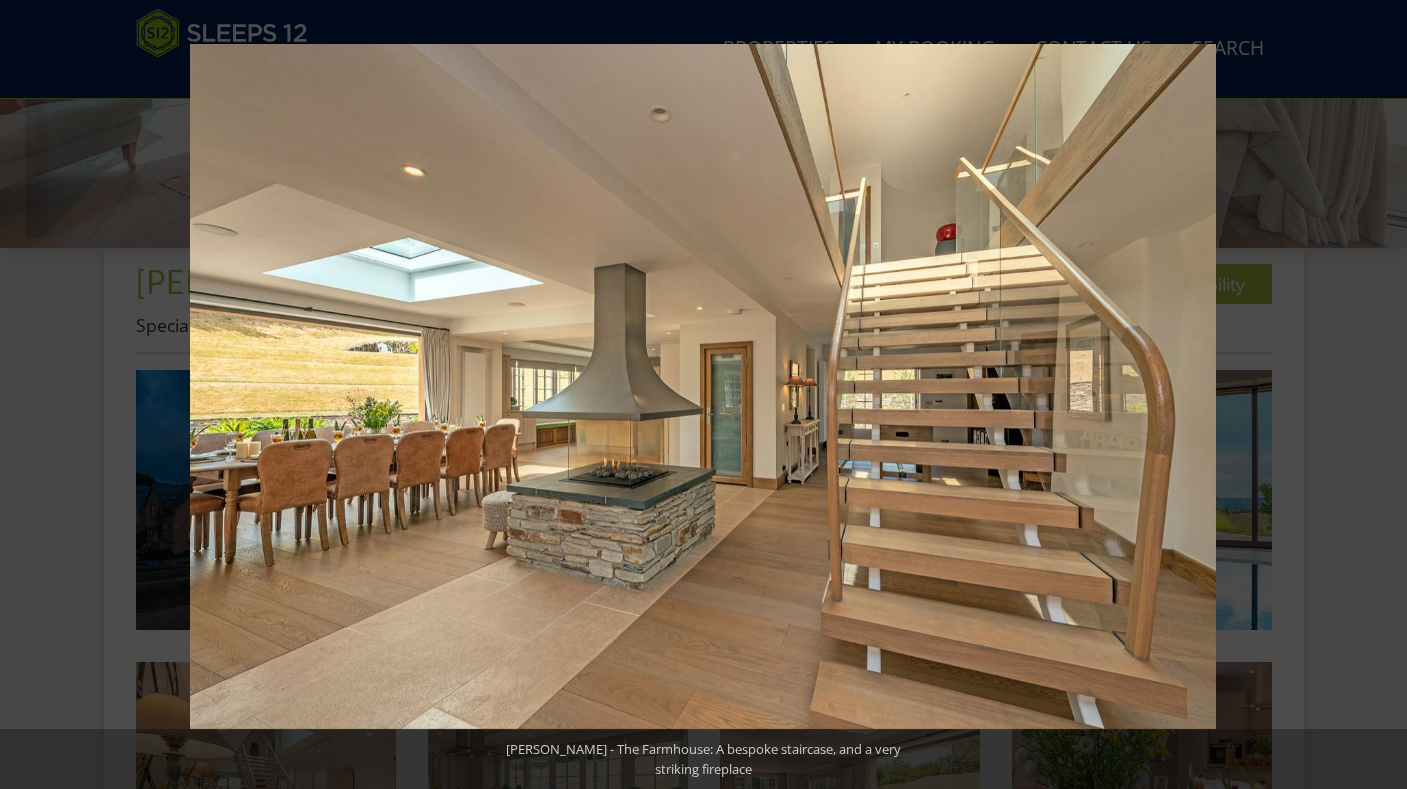 click at bounding box center (1372, 395) 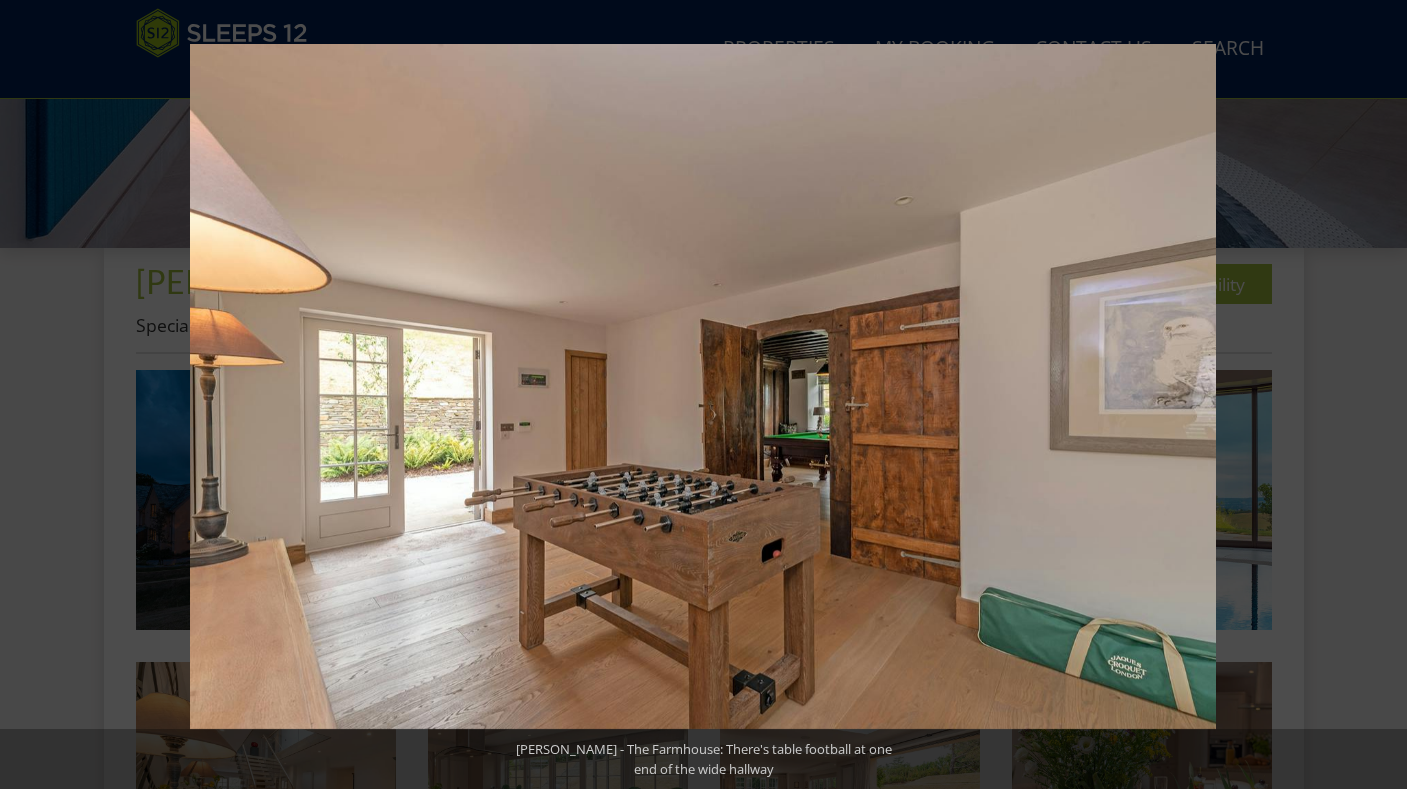click at bounding box center (1372, 395) 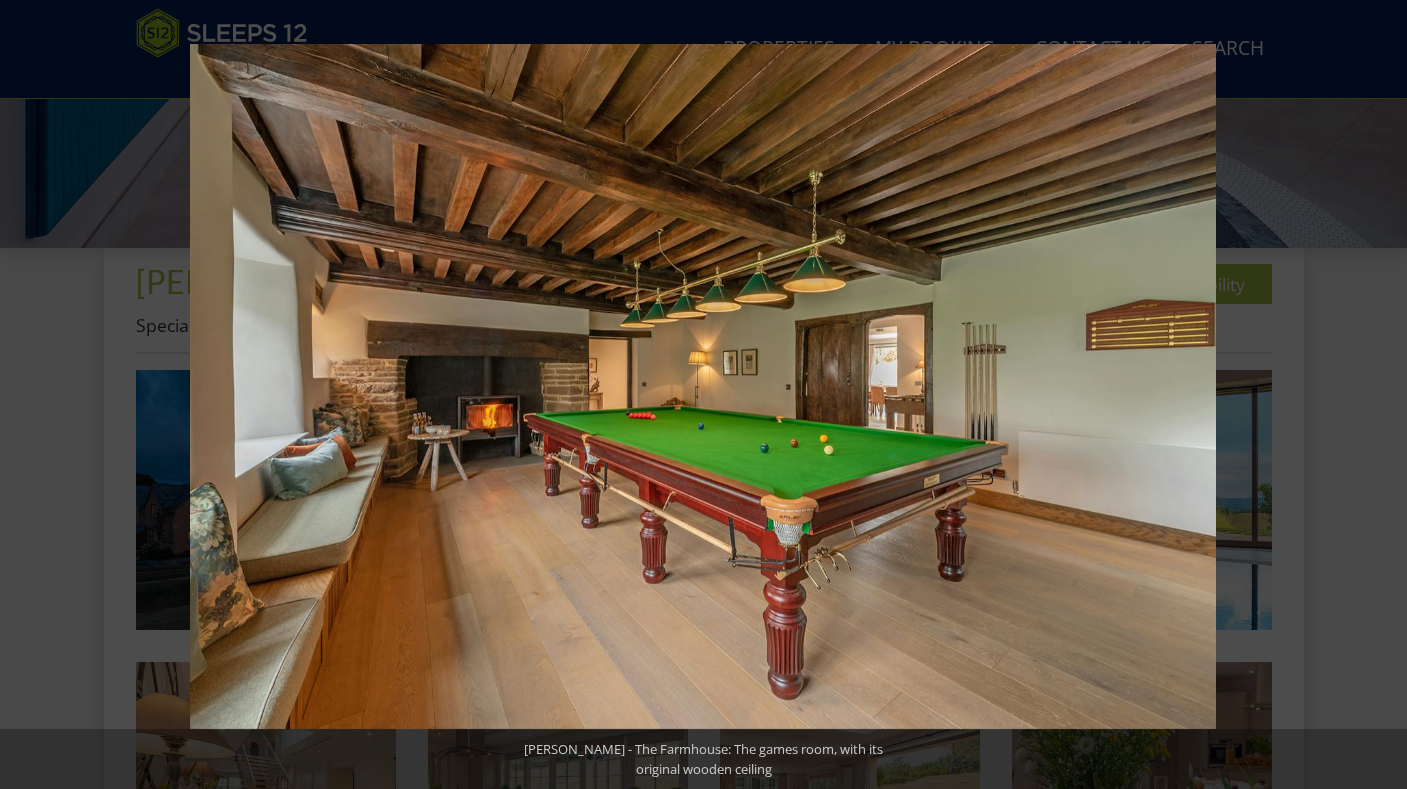 click at bounding box center (1372, 395) 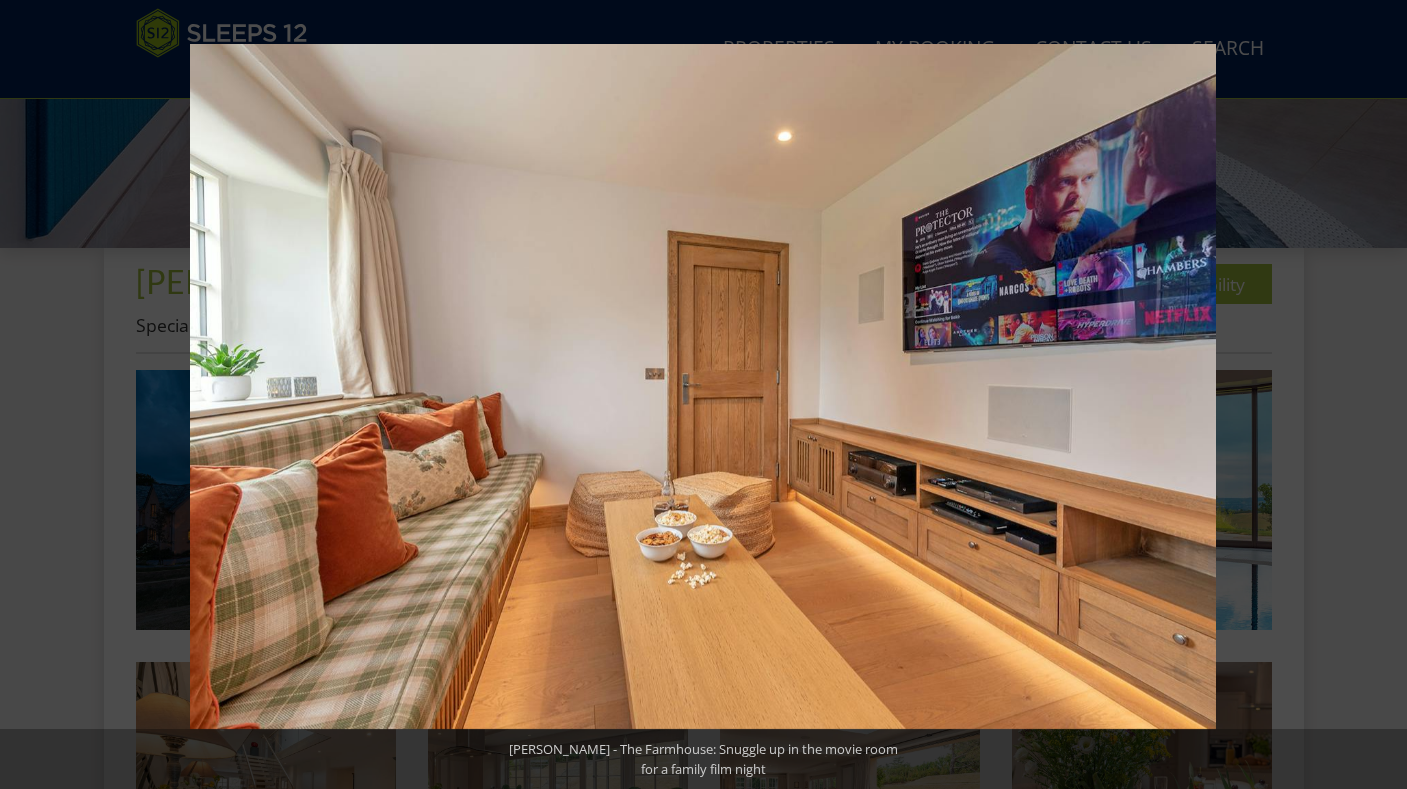 click at bounding box center (1372, 395) 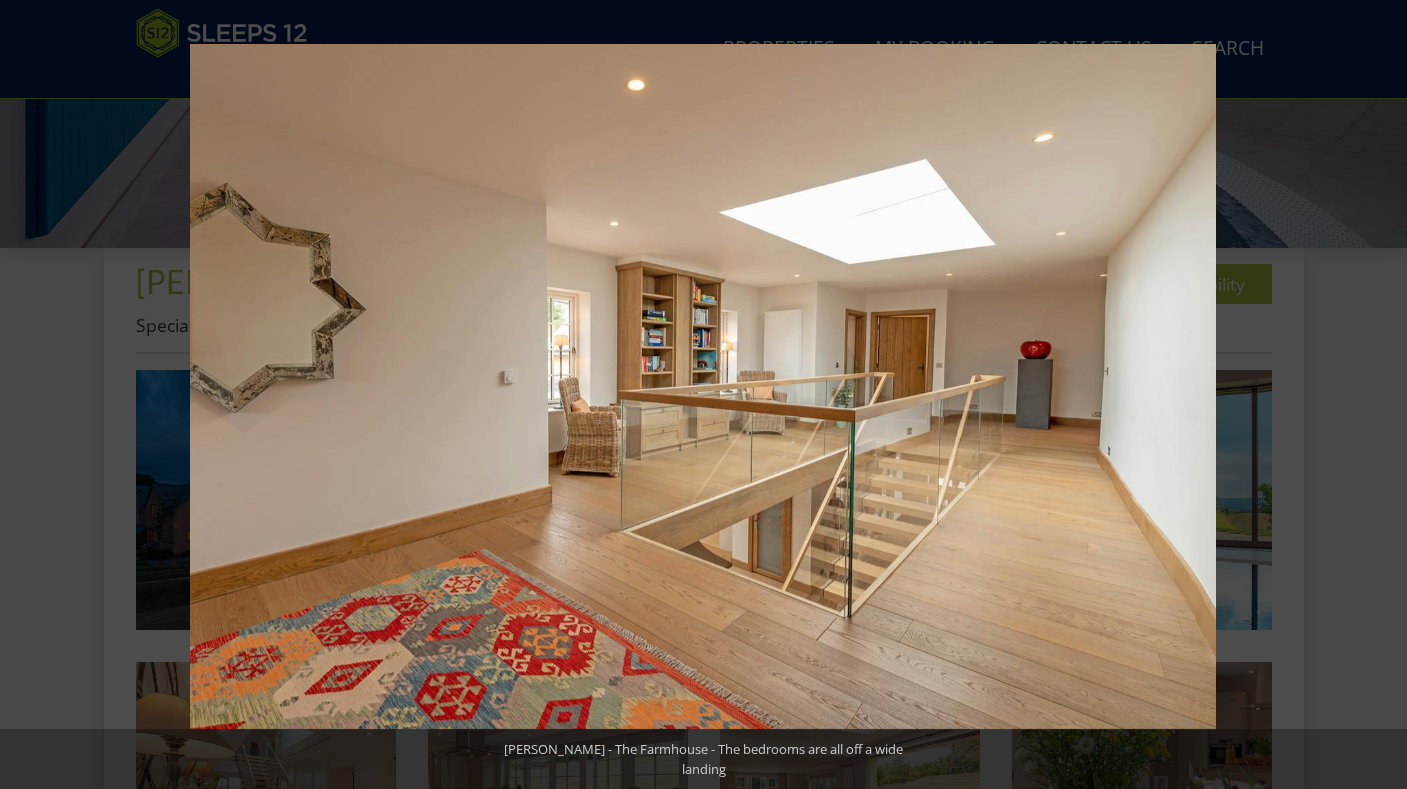 click at bounding box center [1372, 395] 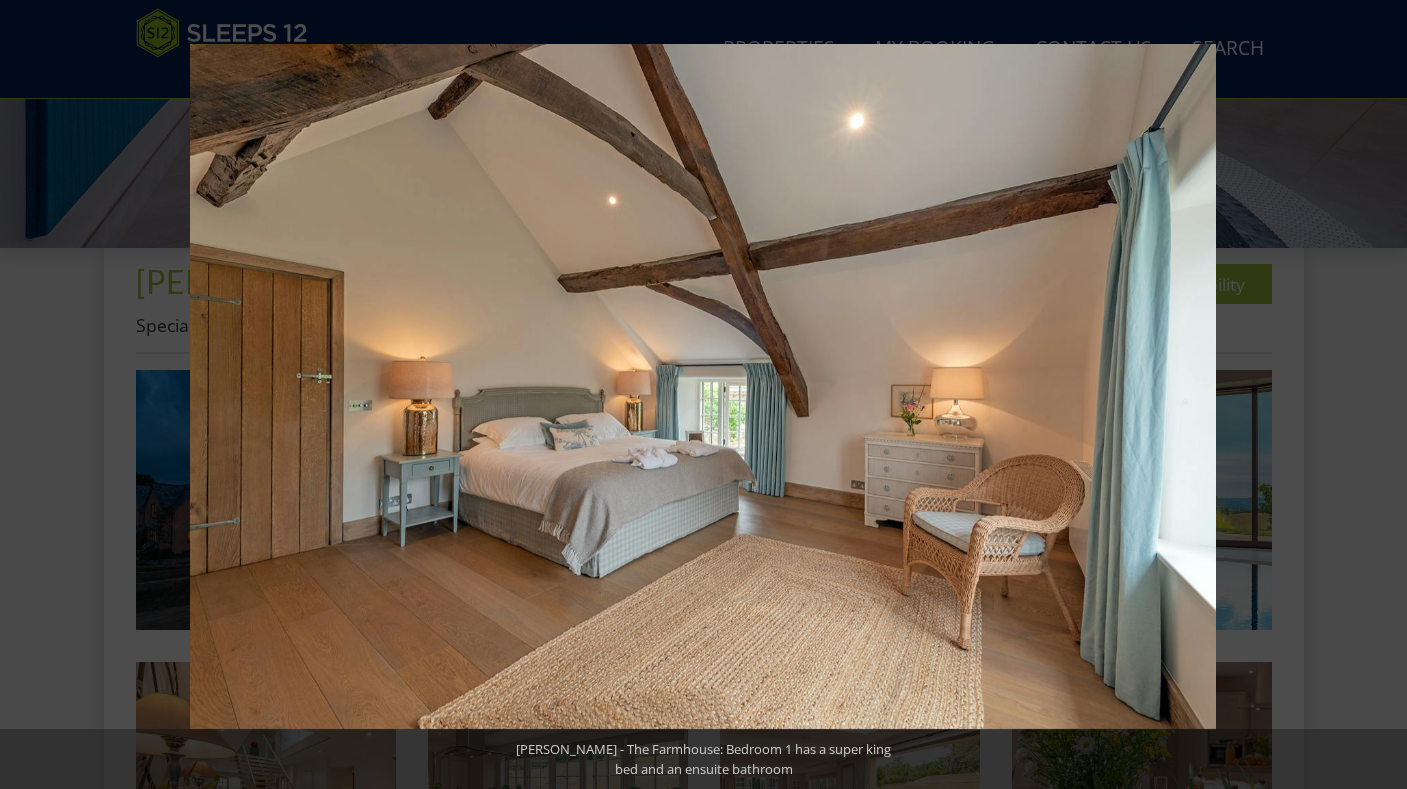 click at bounding box center [1372, 395] 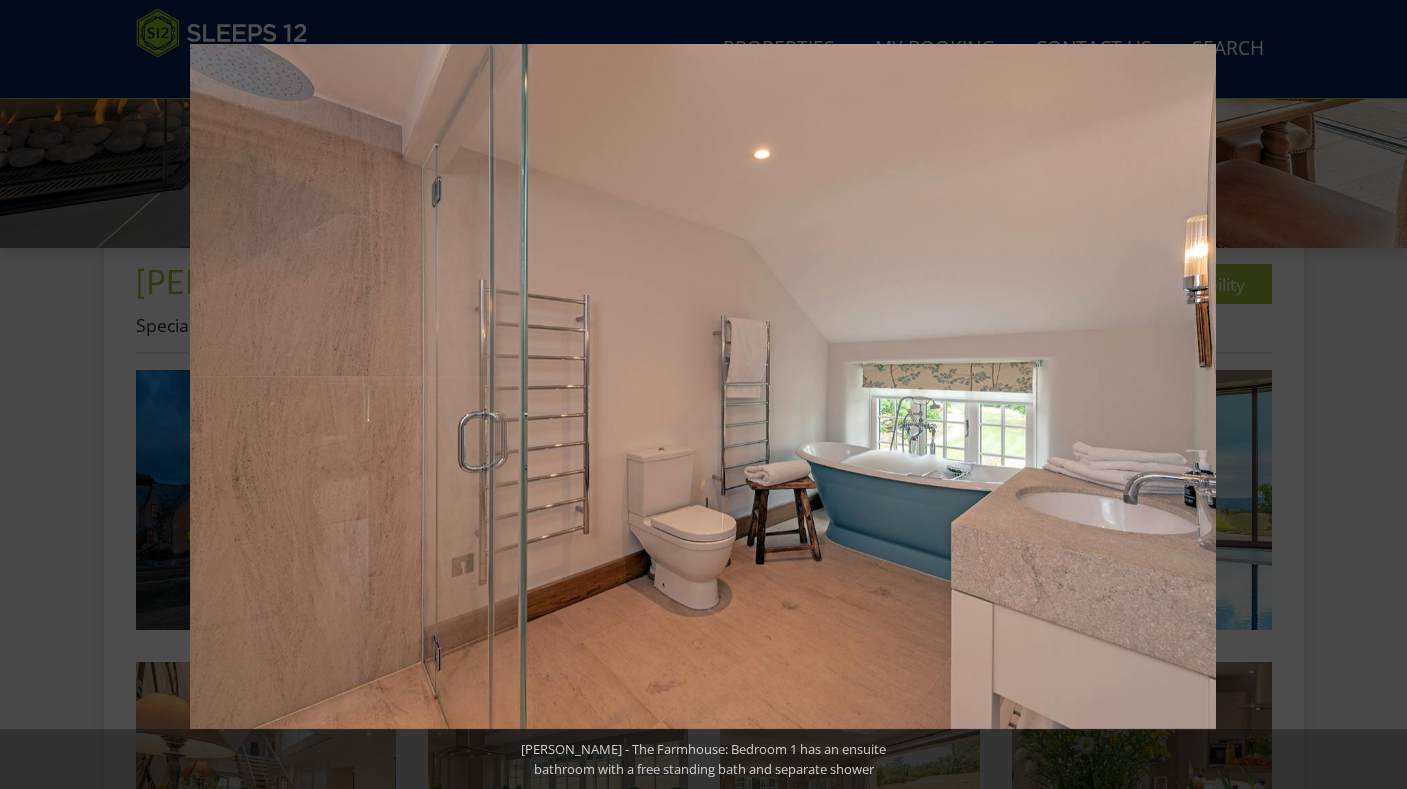 click at bounding box center [1372, 395] 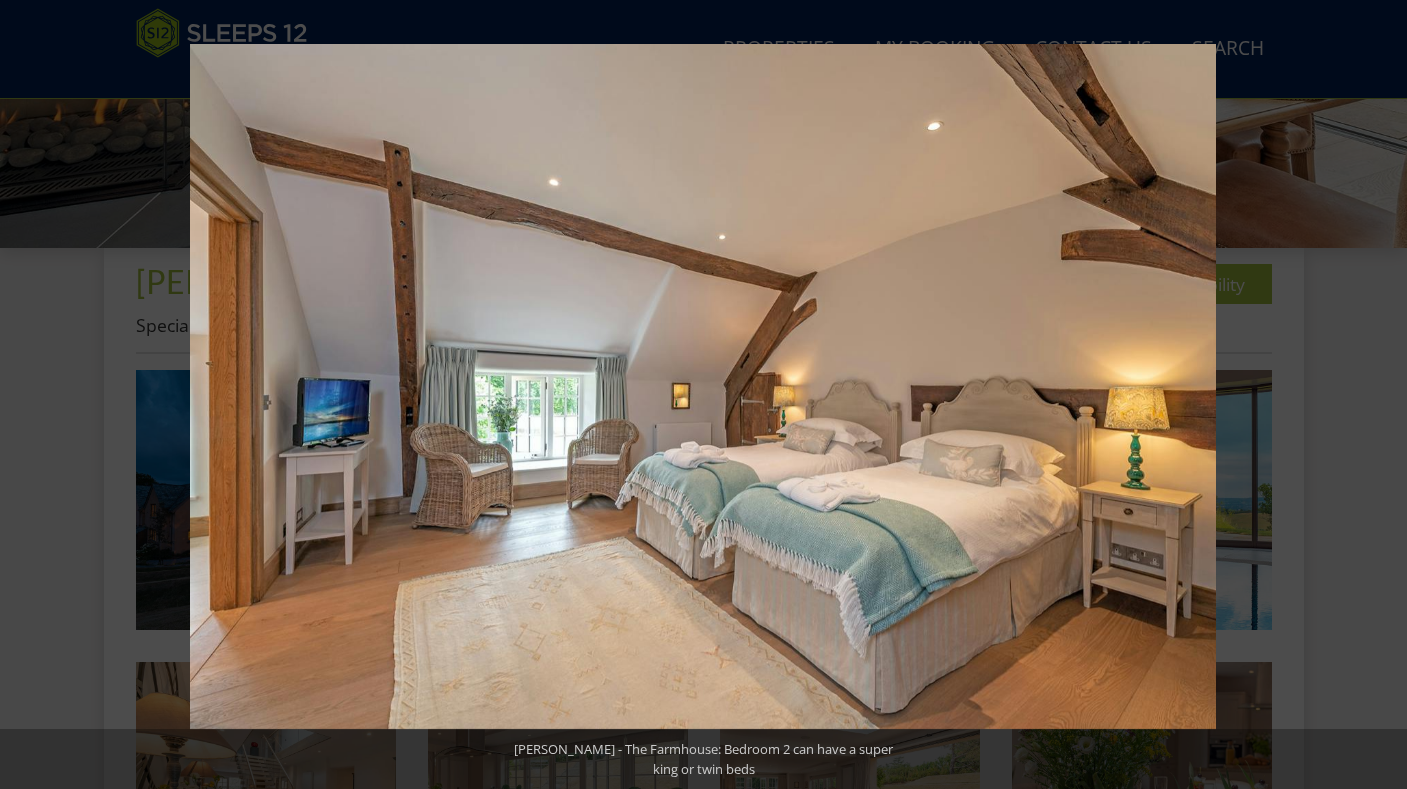 click at bounding box center [1372, 395] 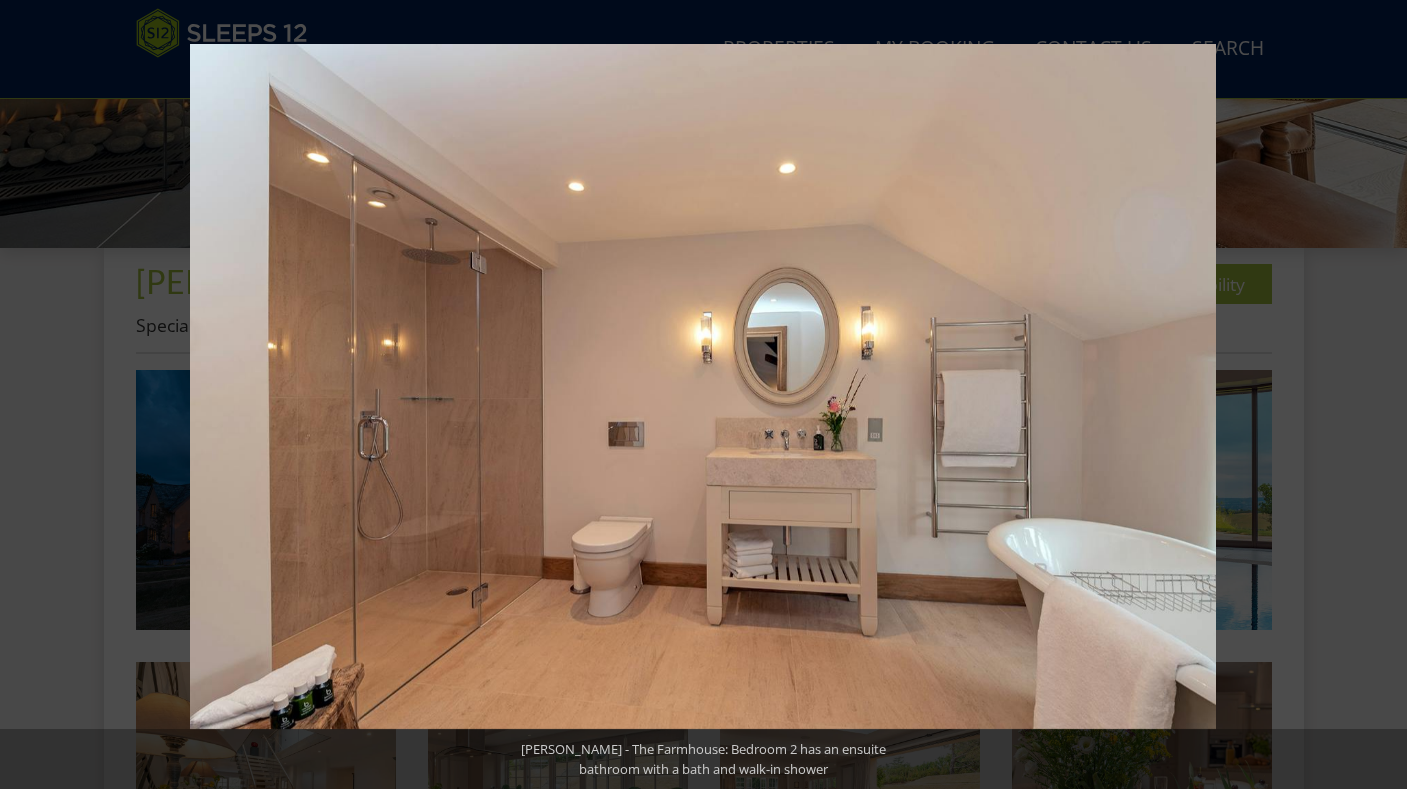 click at bounding box center [1372, 395] 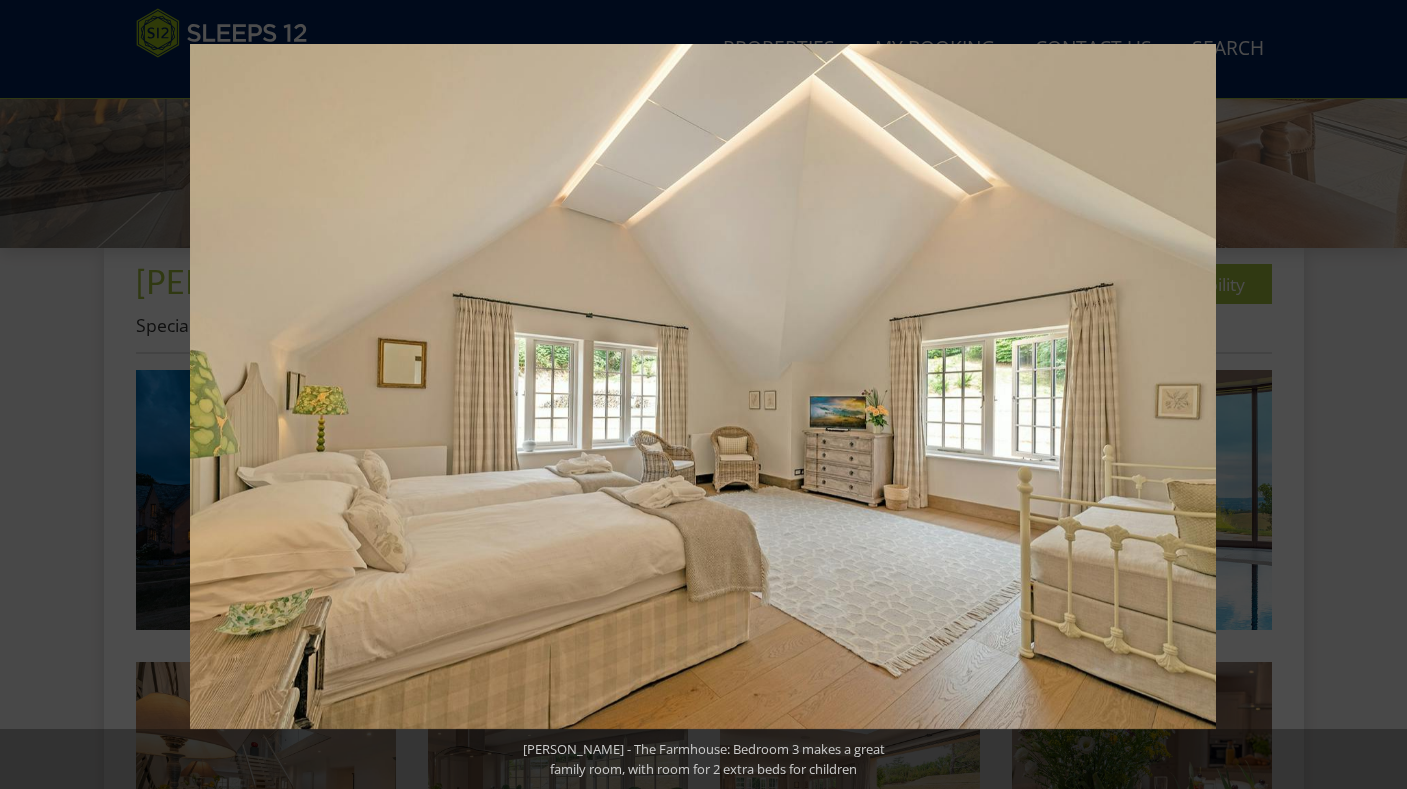 click at bounding box center (1372, 395) 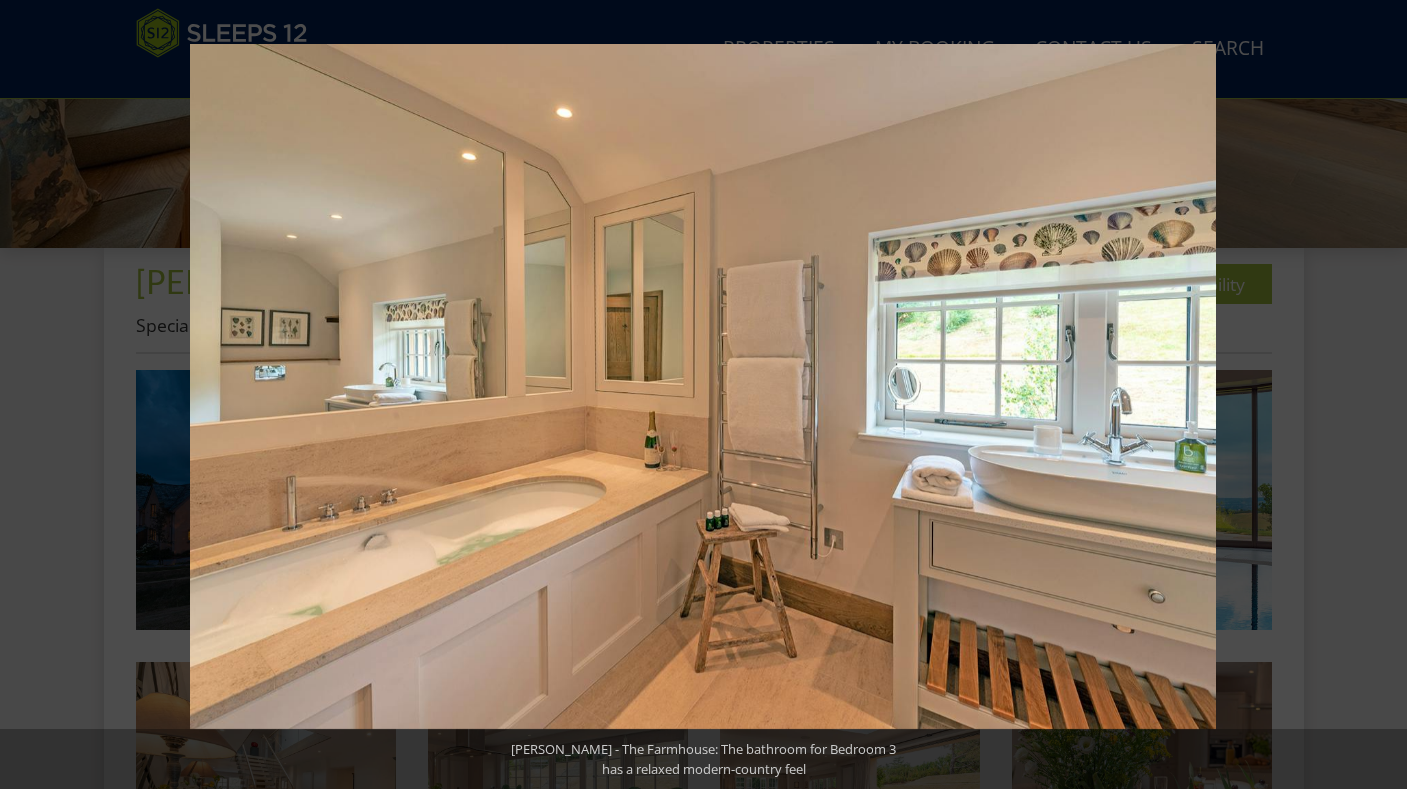 click at bounding box center [1372, 395] 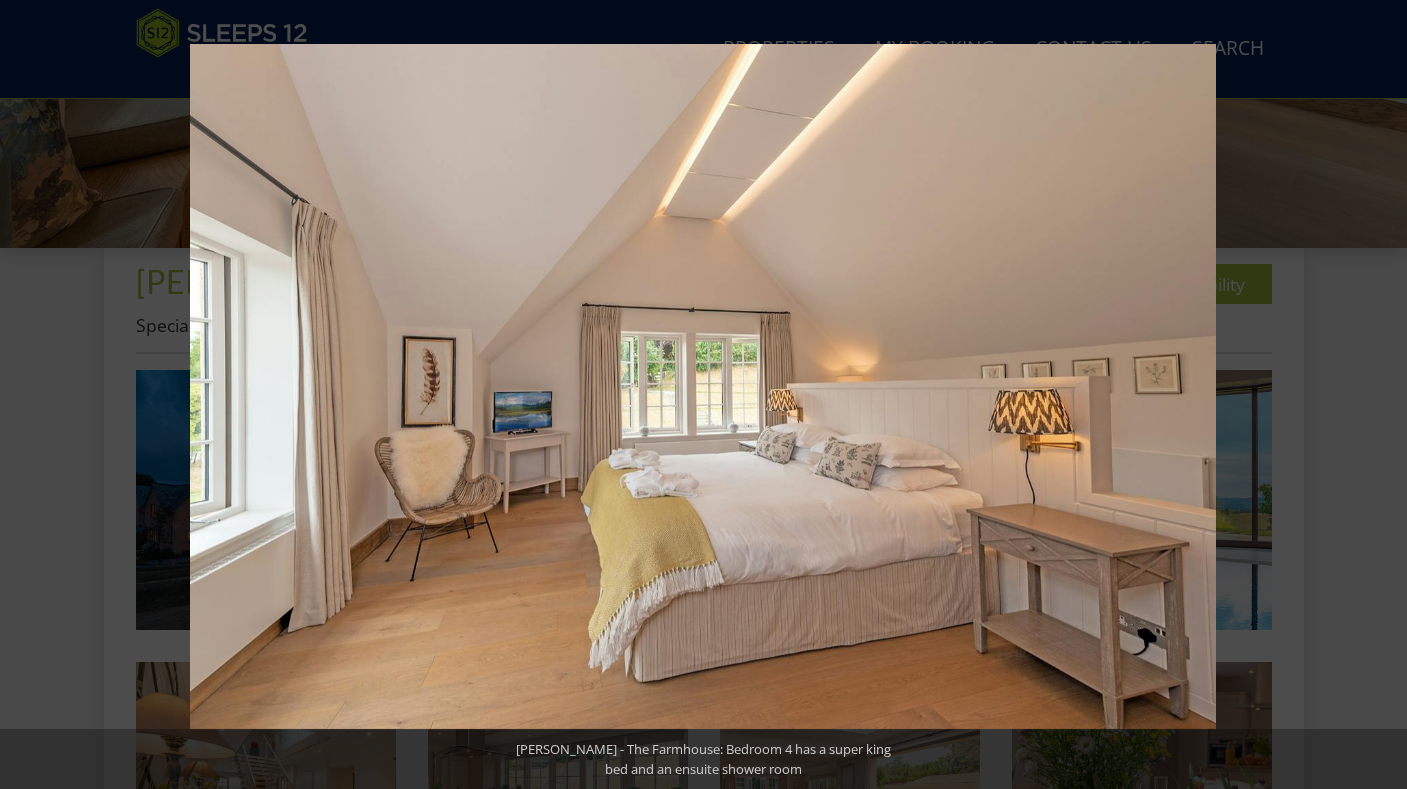 click at bounding box center (1372, 395) 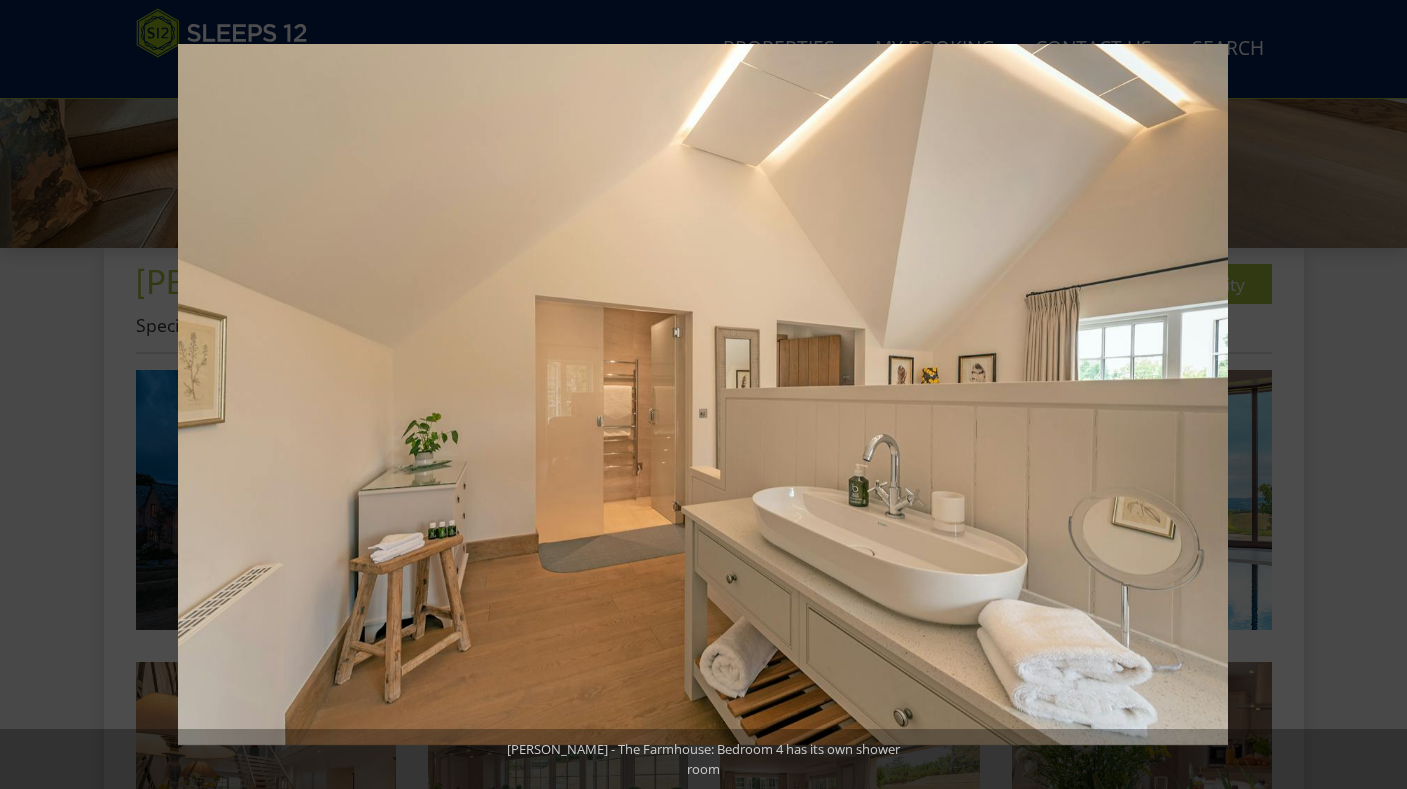click at bounding box center [1372, 395] 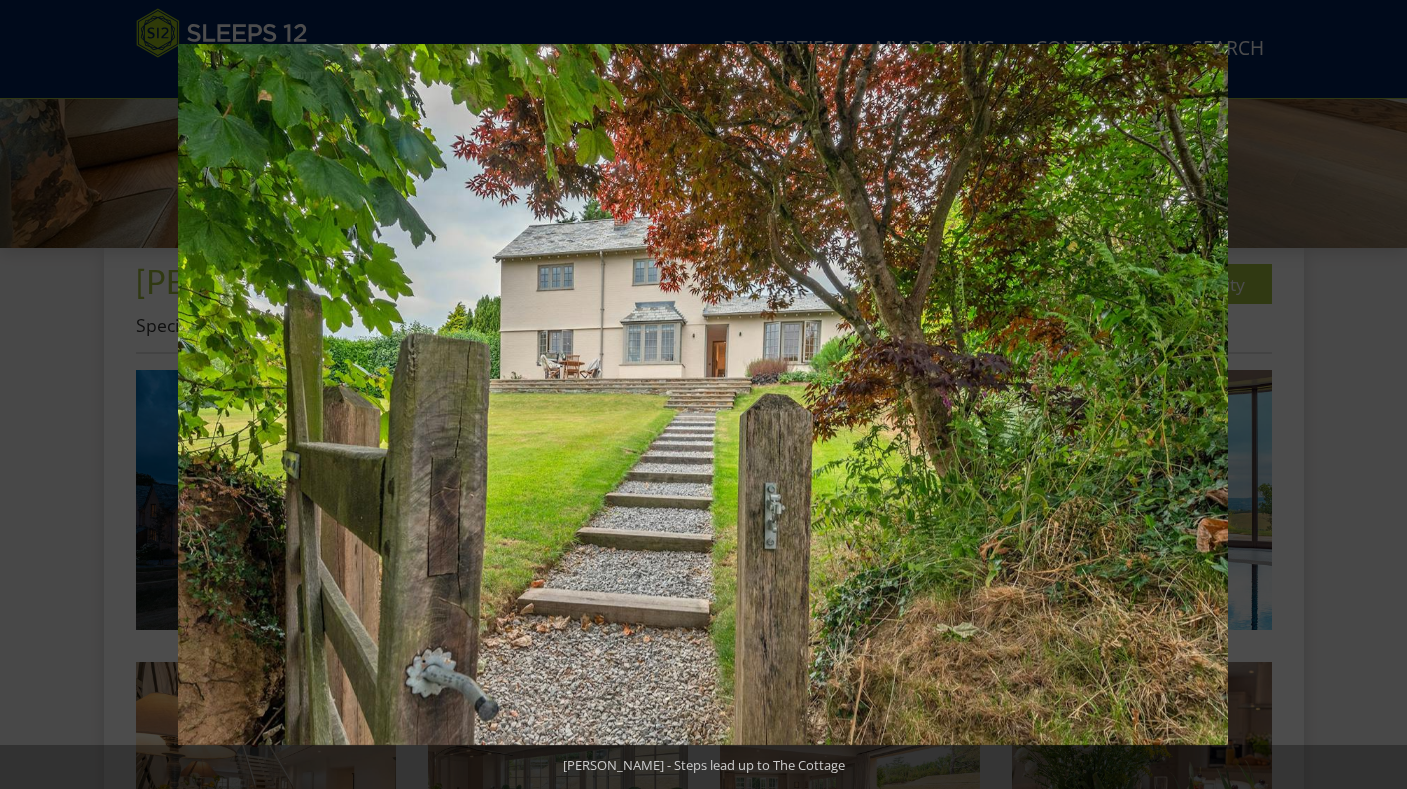 click at bounding box center [1372, 395] 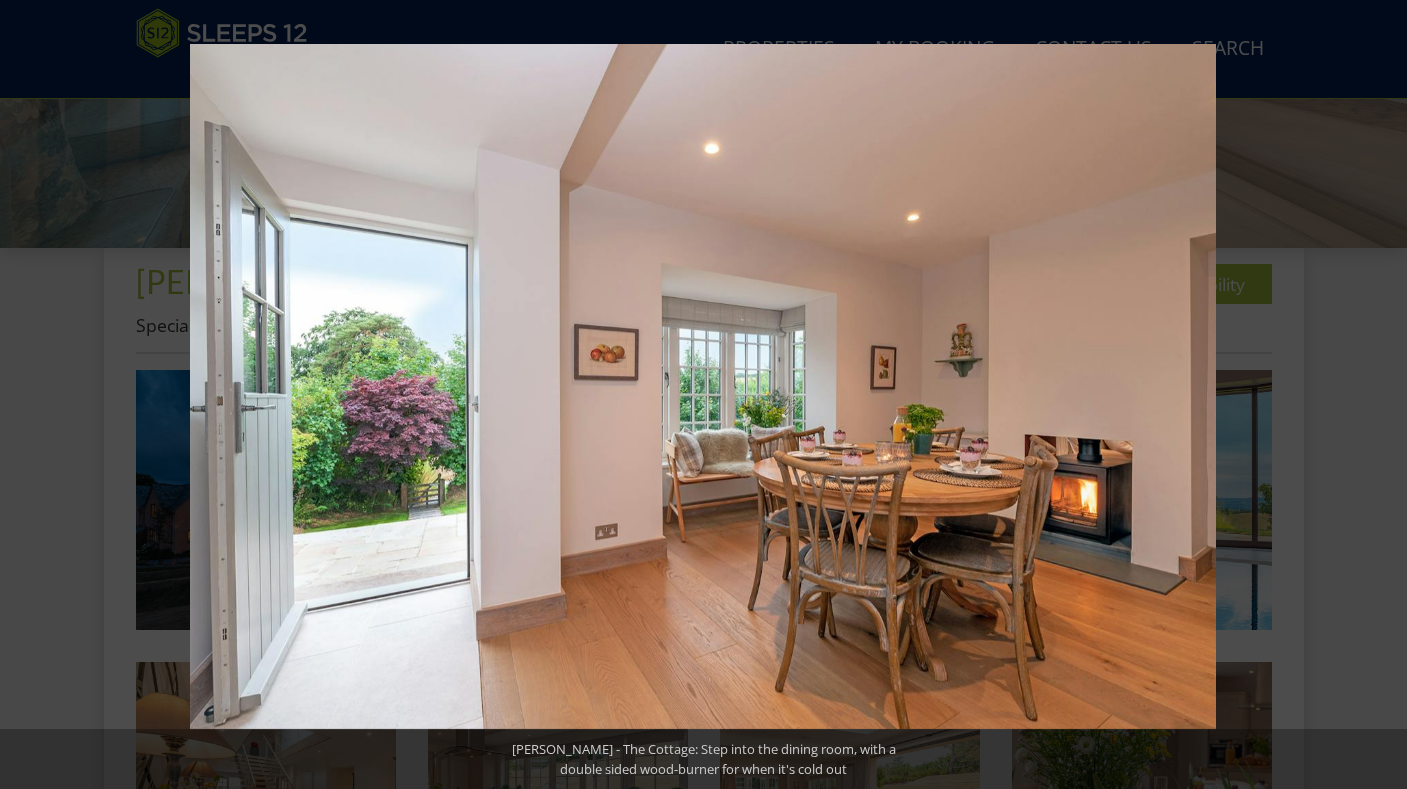 click at bounding box center [1372, 395] 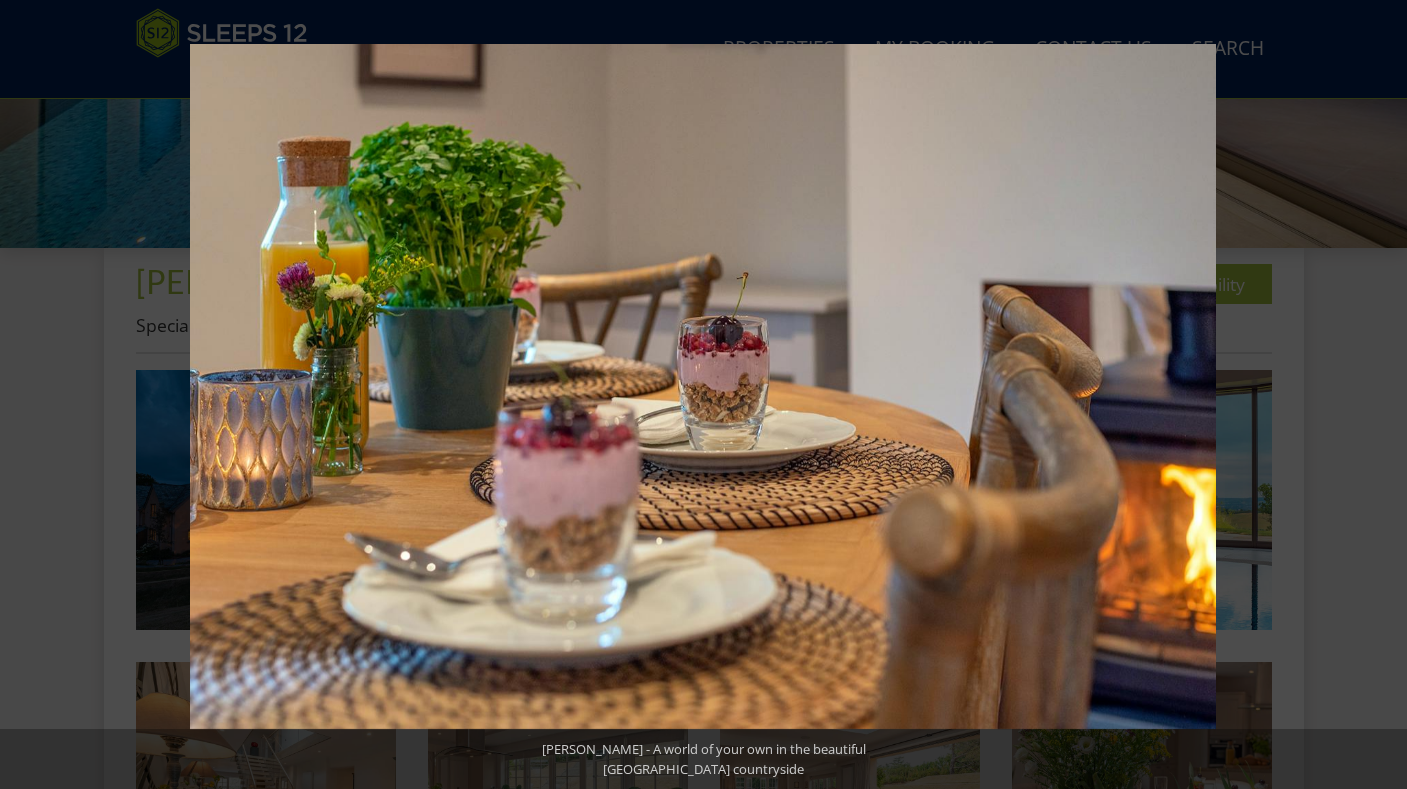 click at bounding box center (1372, 395) 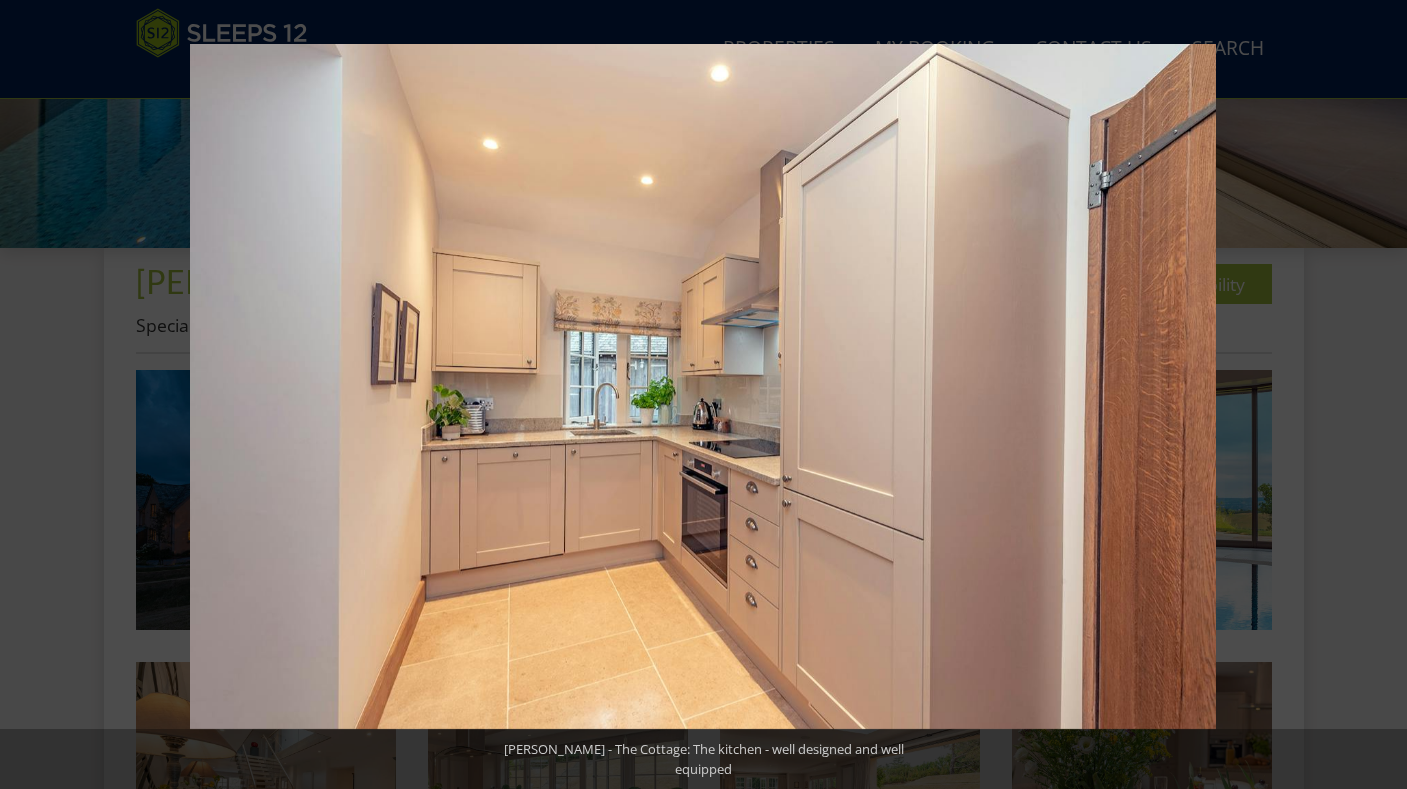 click at bounding box center [1372, 395] 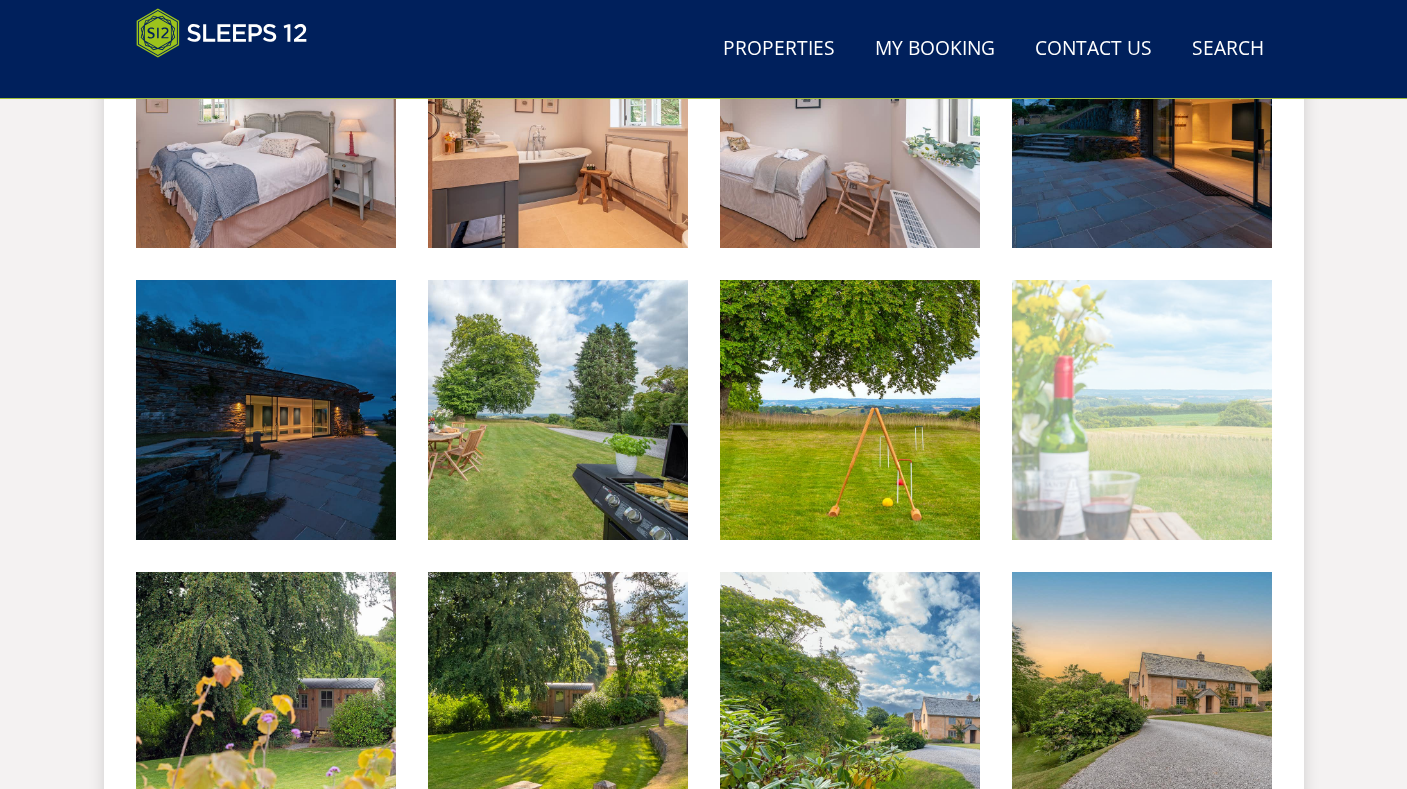 scroll, scrollTop: 3299, scrollLeft: 0, axis: vertical 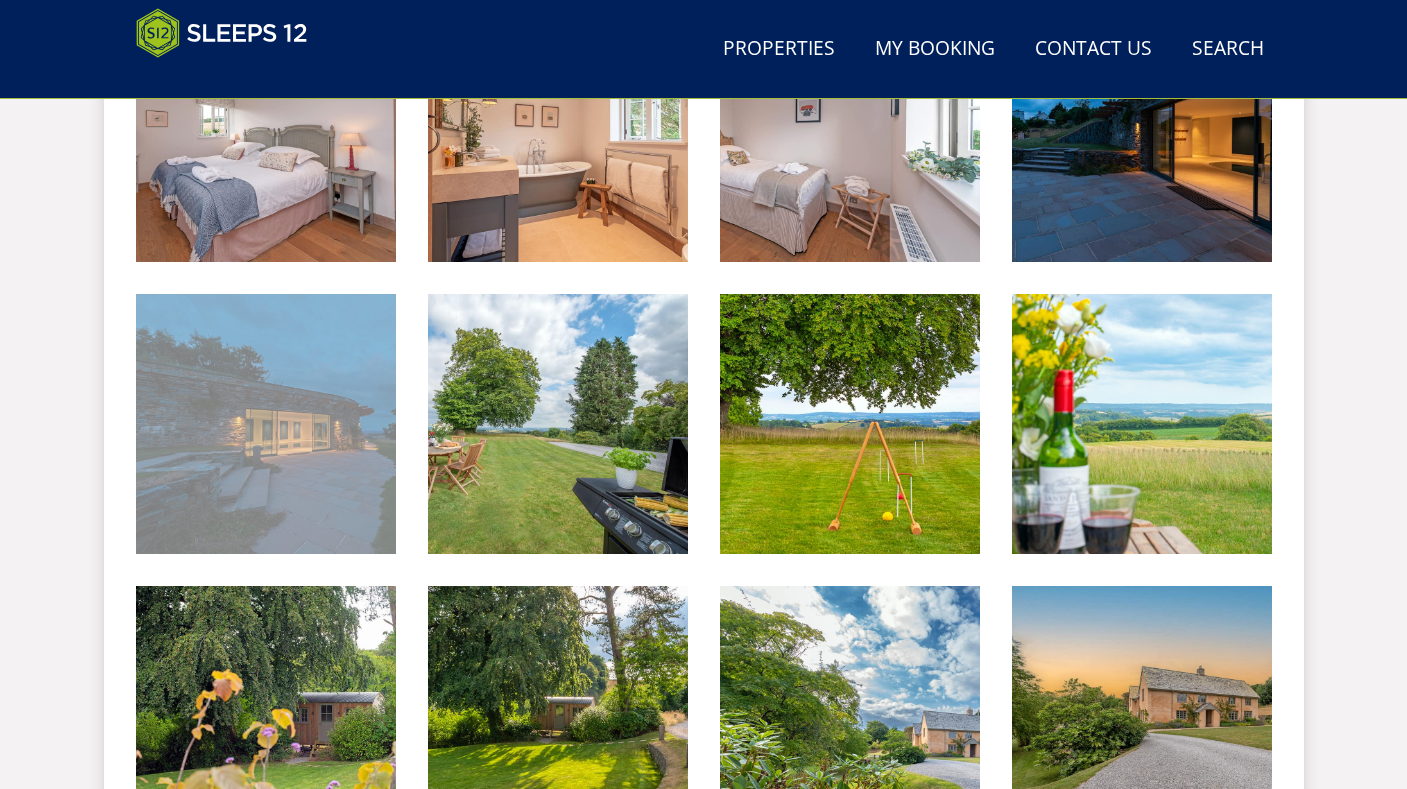 click at bounding box center [266, 424] 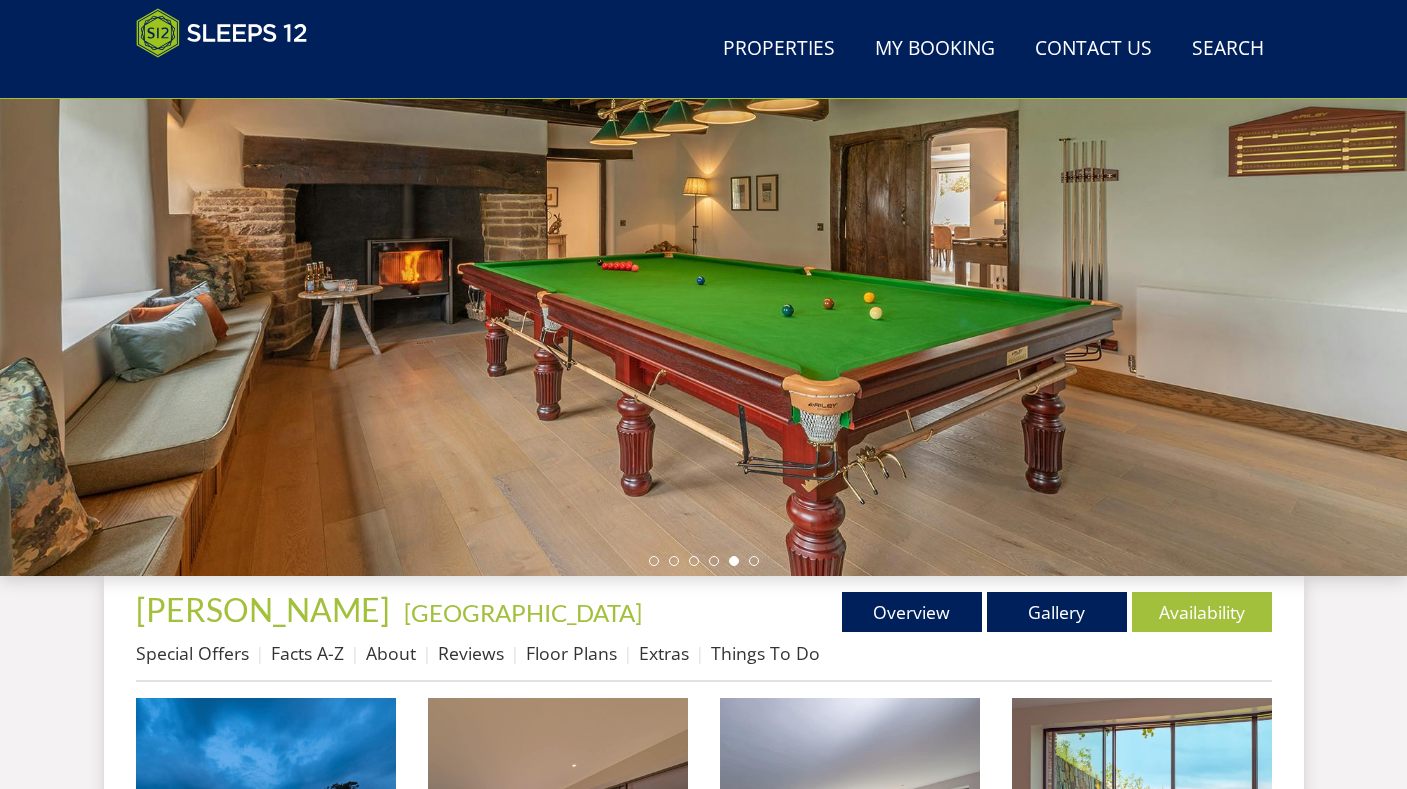 scroll, scrollTop: 551, scrollLeft: 0, axis: vertical 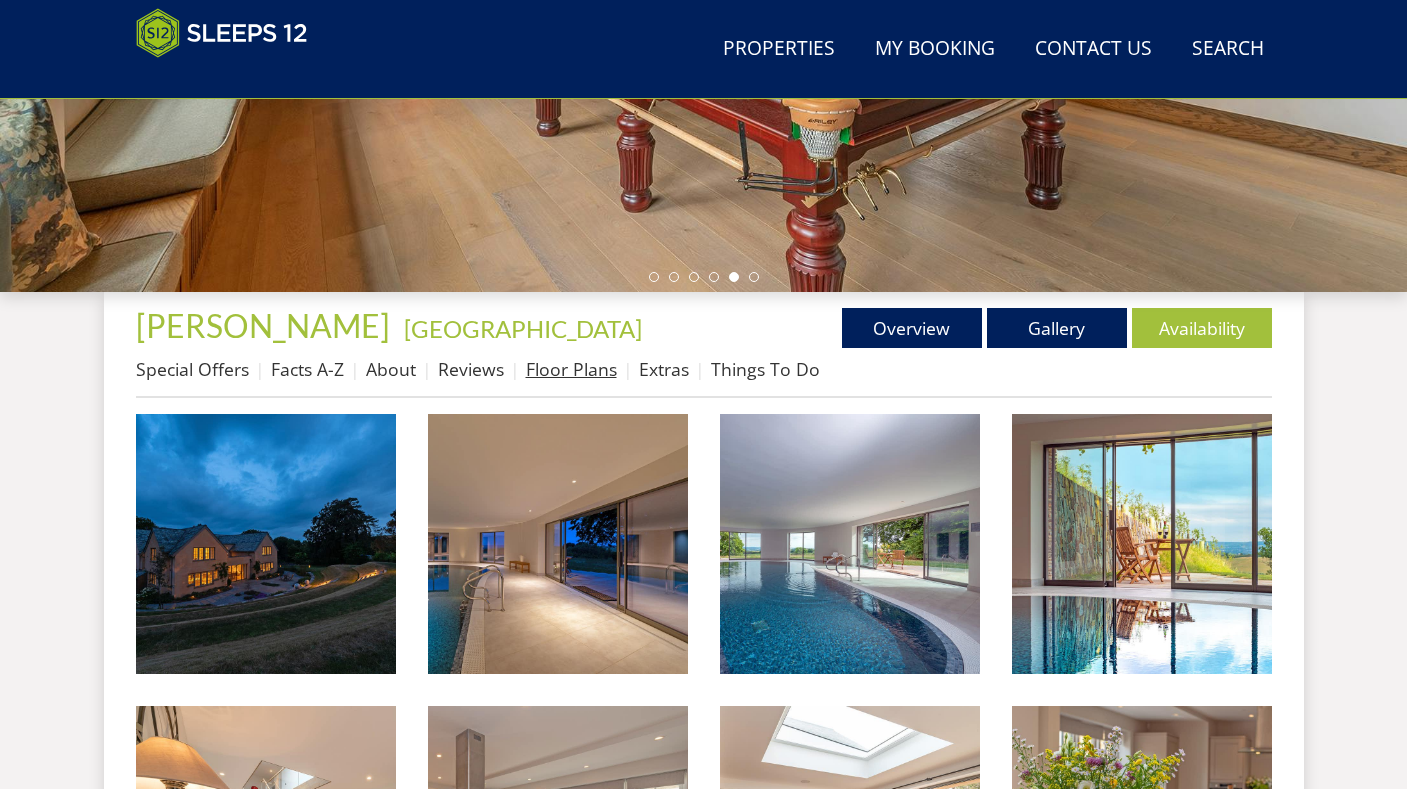 click on "Floor Plans" at bounding box center [571, 369] 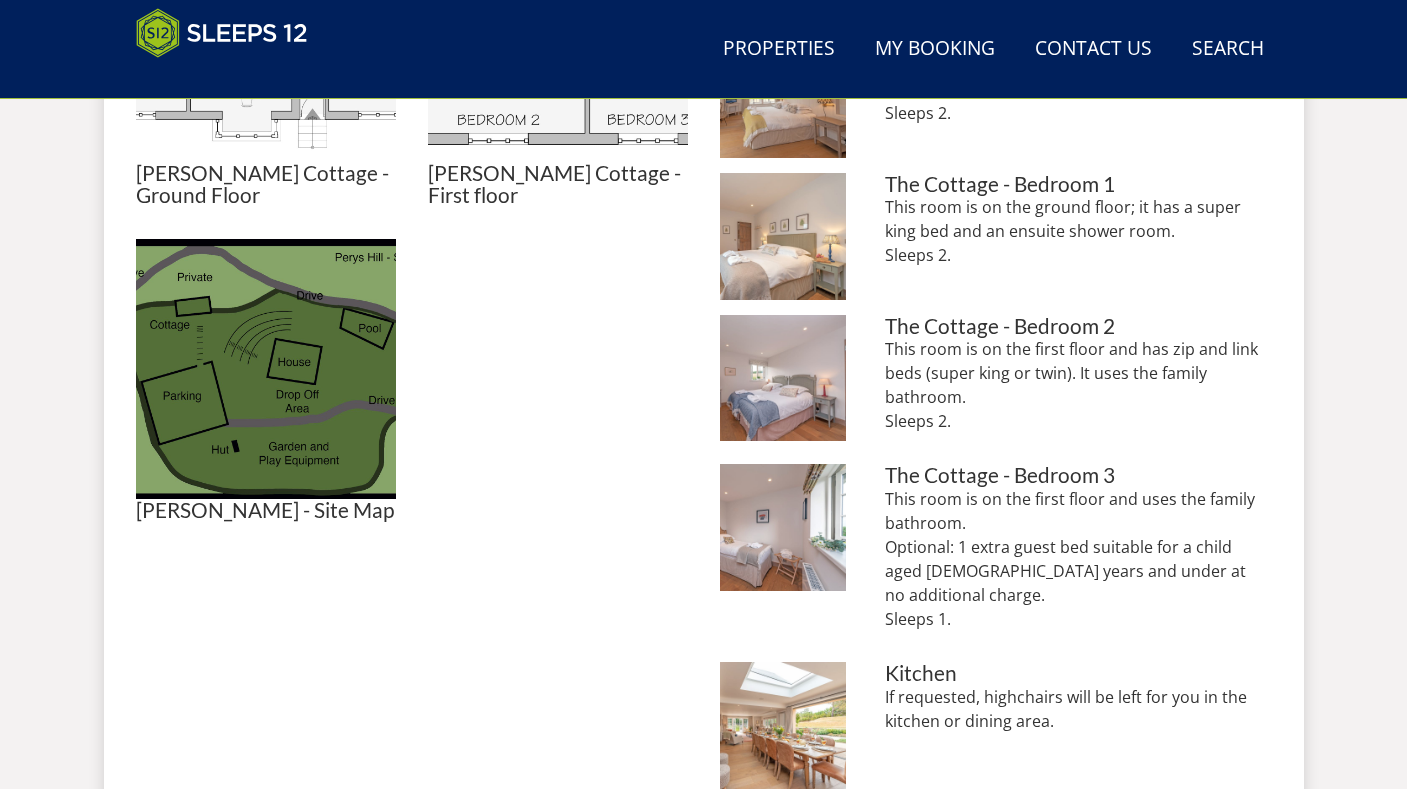 scroll, scrollTop: 1504, scrollLeft: 0, axis: vertical 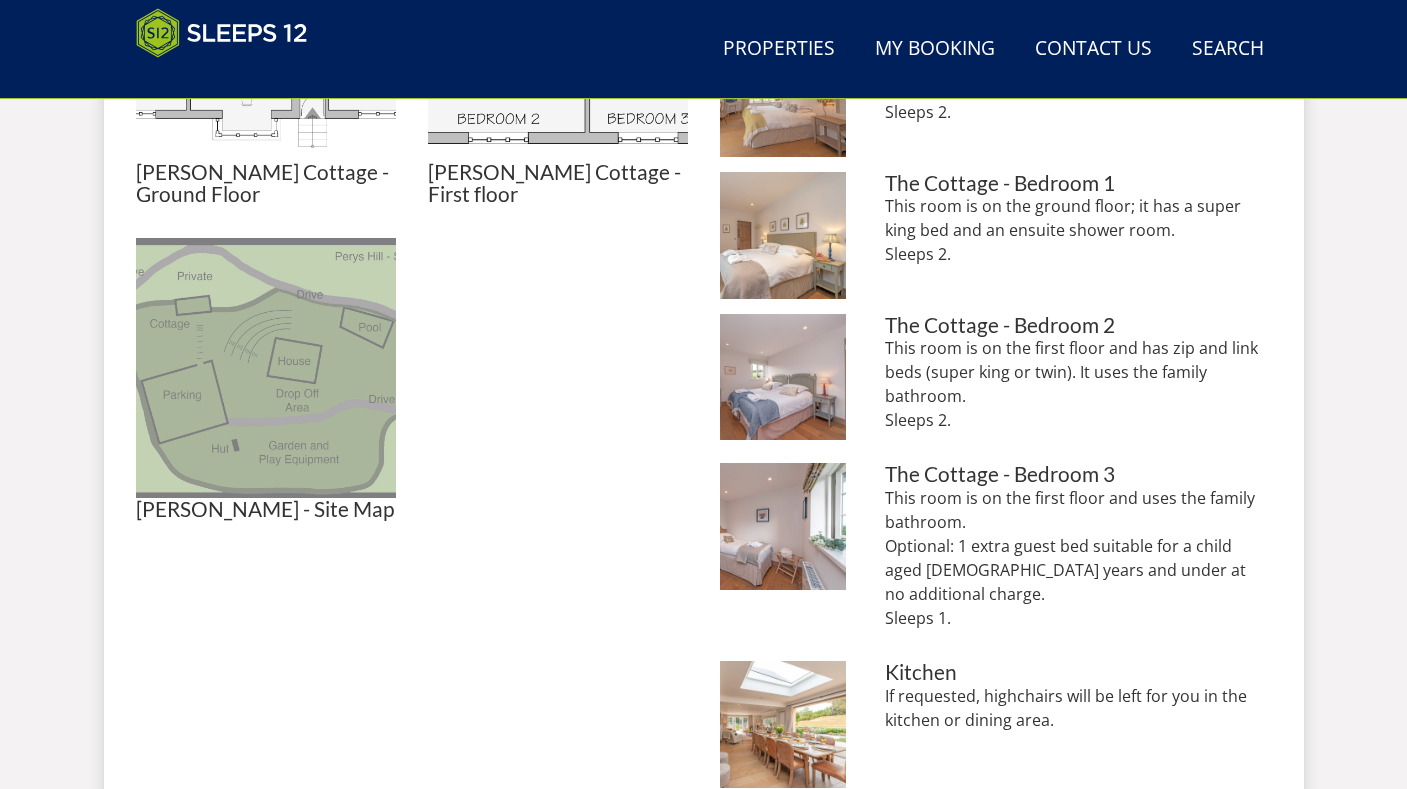 click at bounding box center [266, 368] 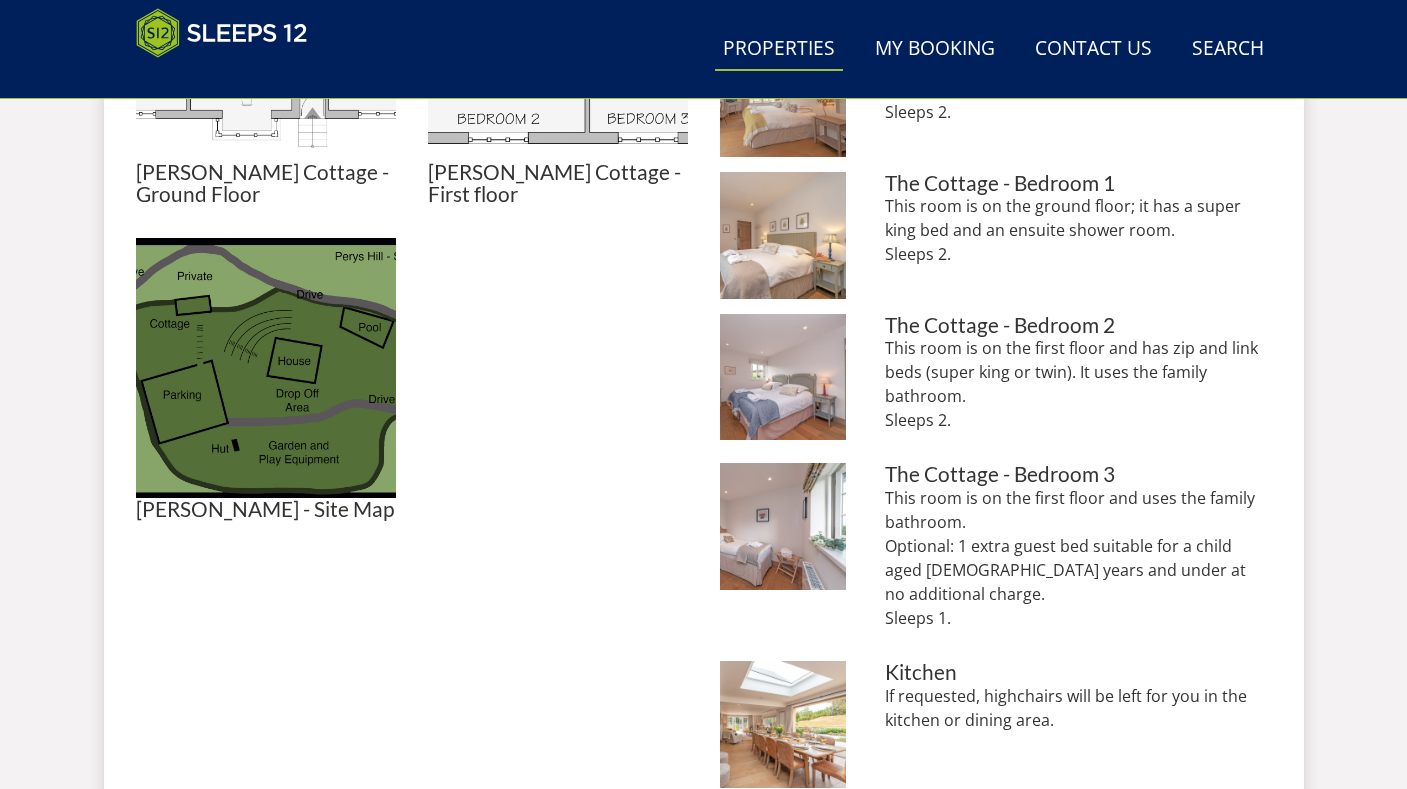click on "Properties" at bounding box center (779, 49) 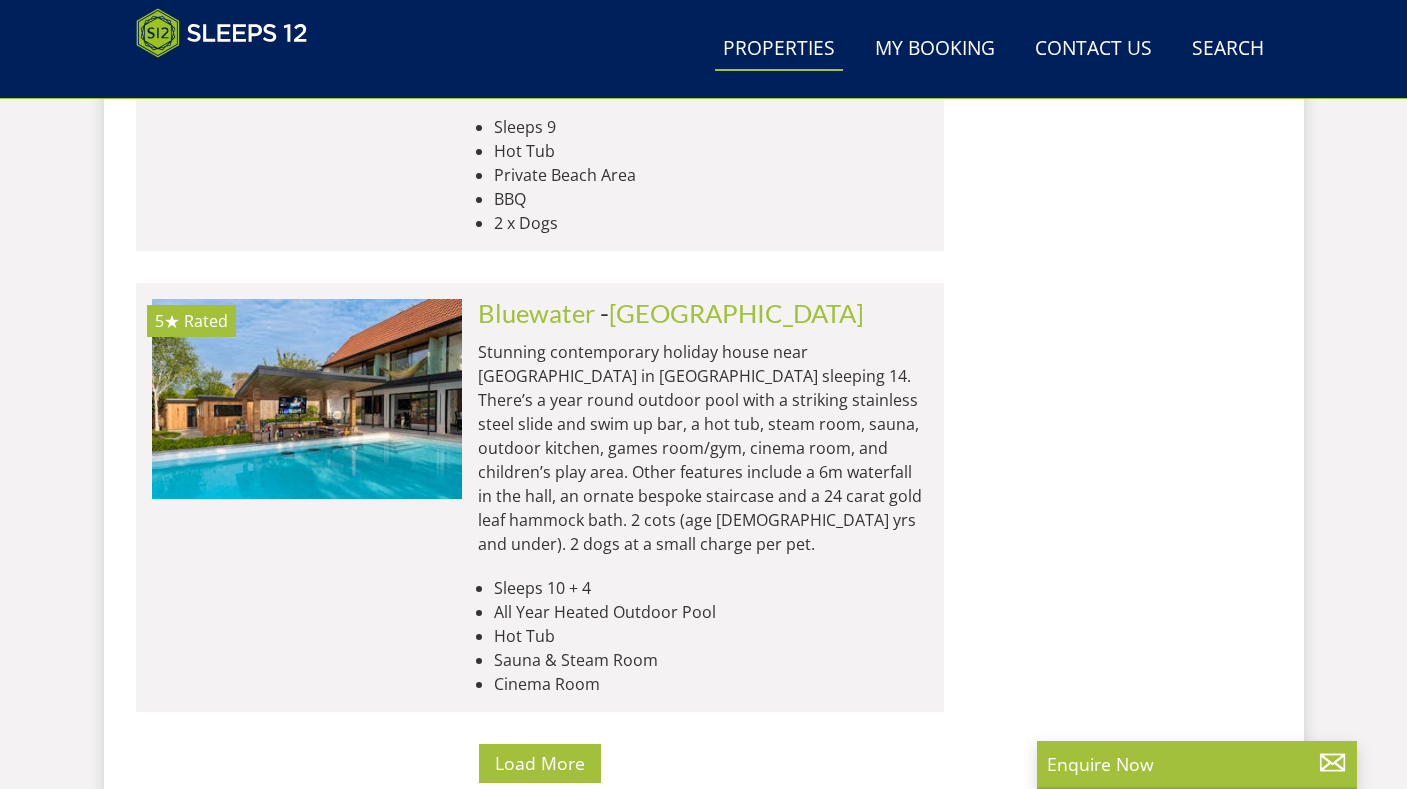 scroll, scrollTop: 8717, scrollLeft: 0, axis: vertical 